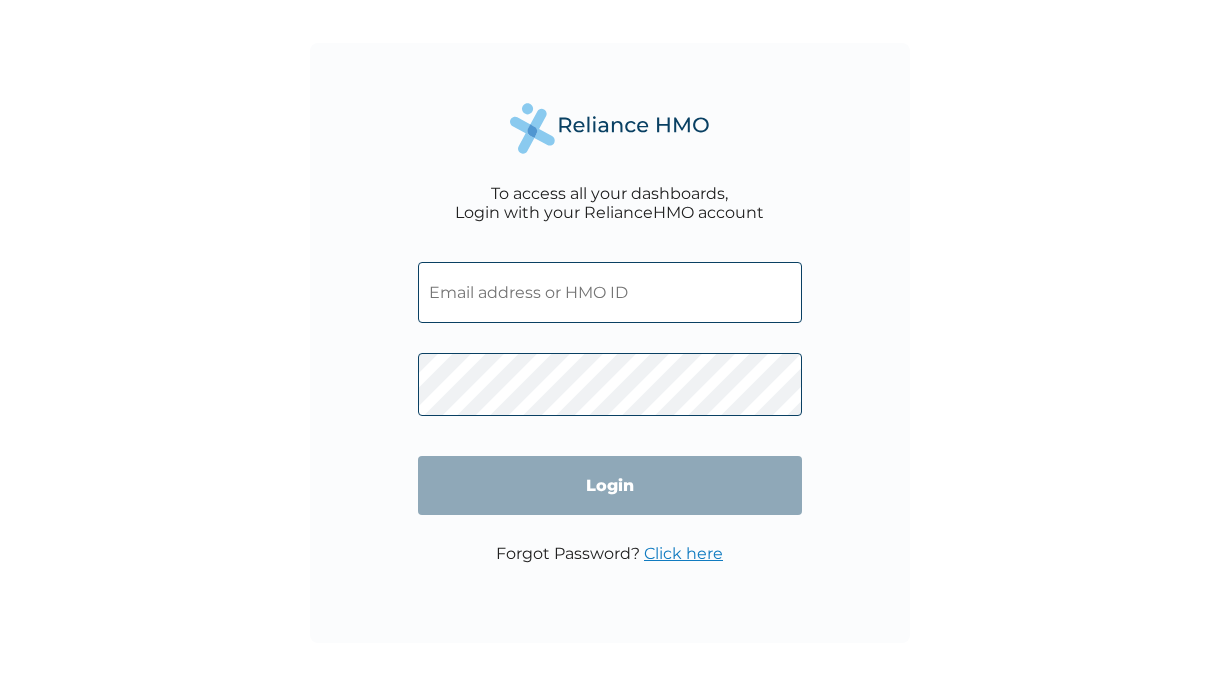 scroll, scrollTop: 0, scrollLeft: 0, axis: both 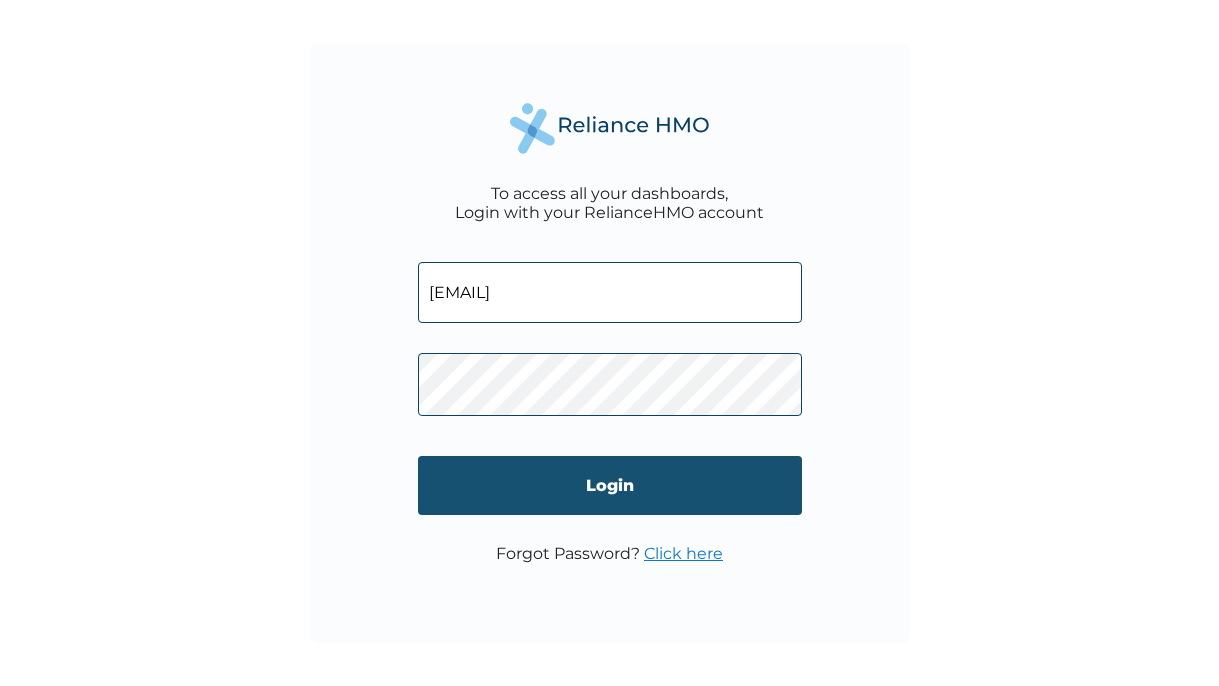 click on "Login" at bounding box center [610, 485] 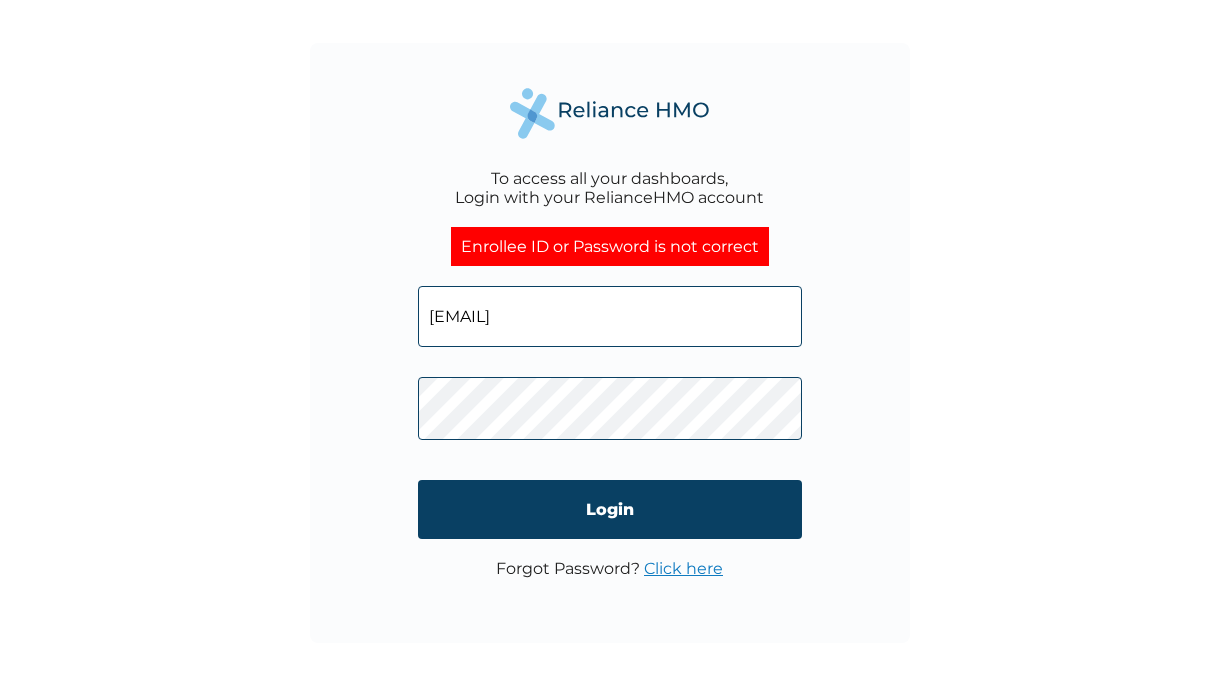 click on "Click here" at bounding box center [683, 568] 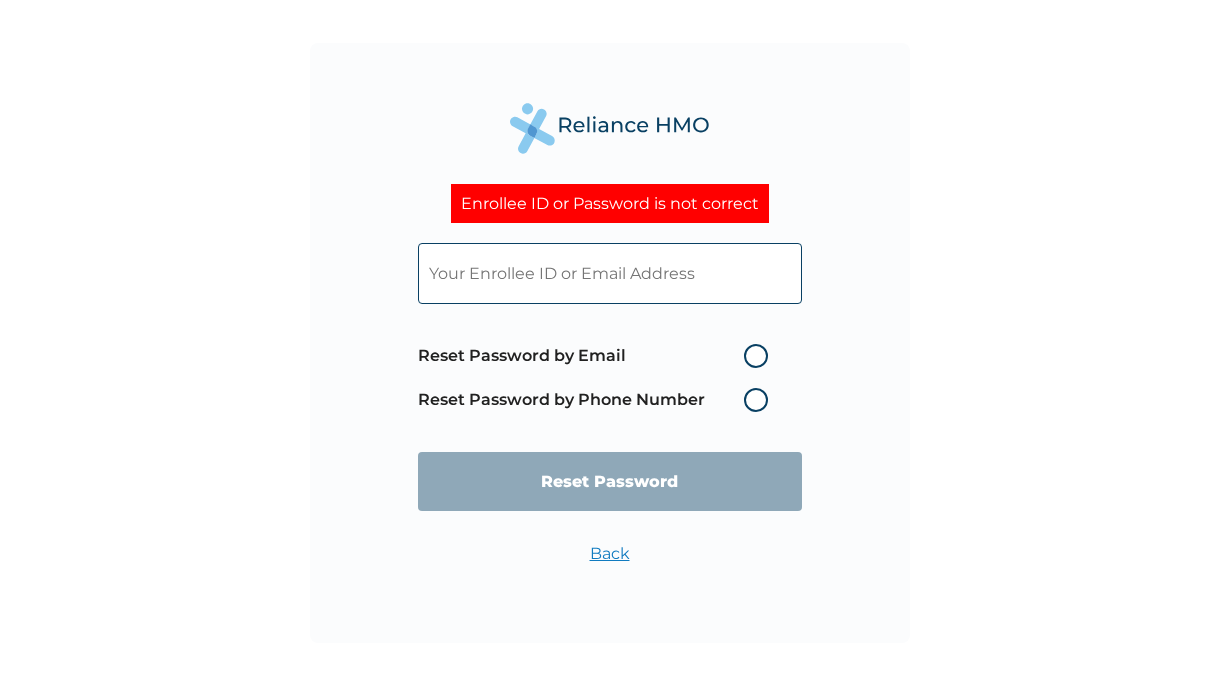 click on "Reset Password by Email" at bounding box center (598, 356) 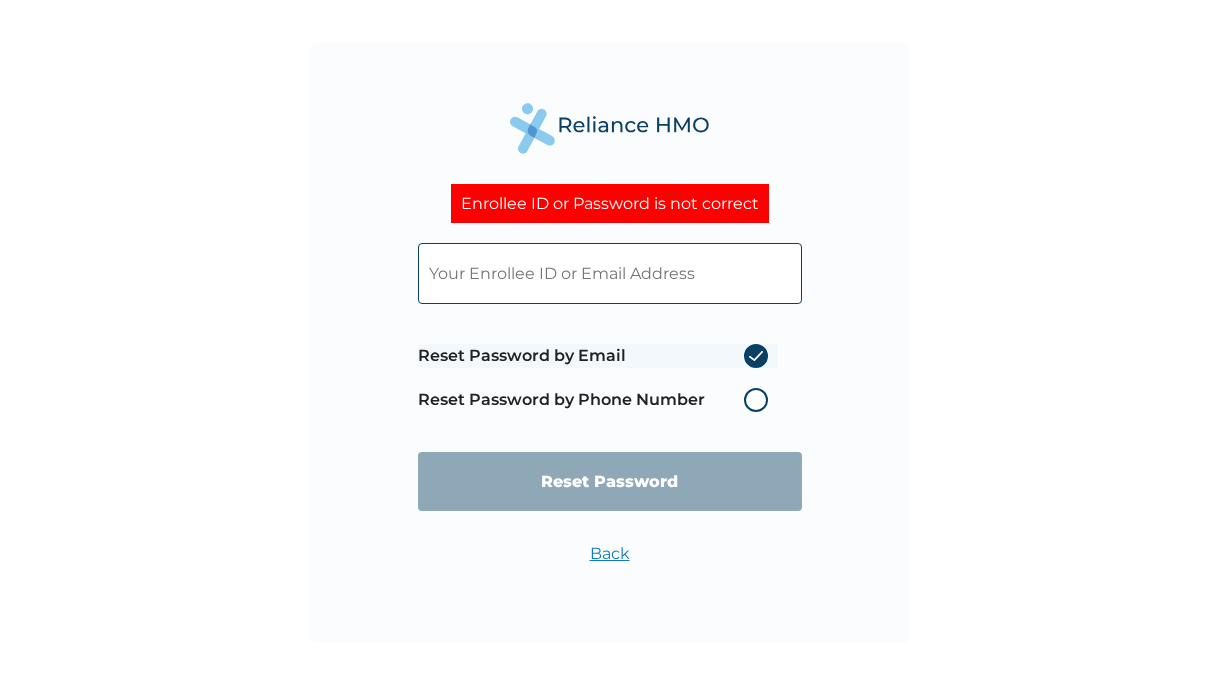 radio on "true" 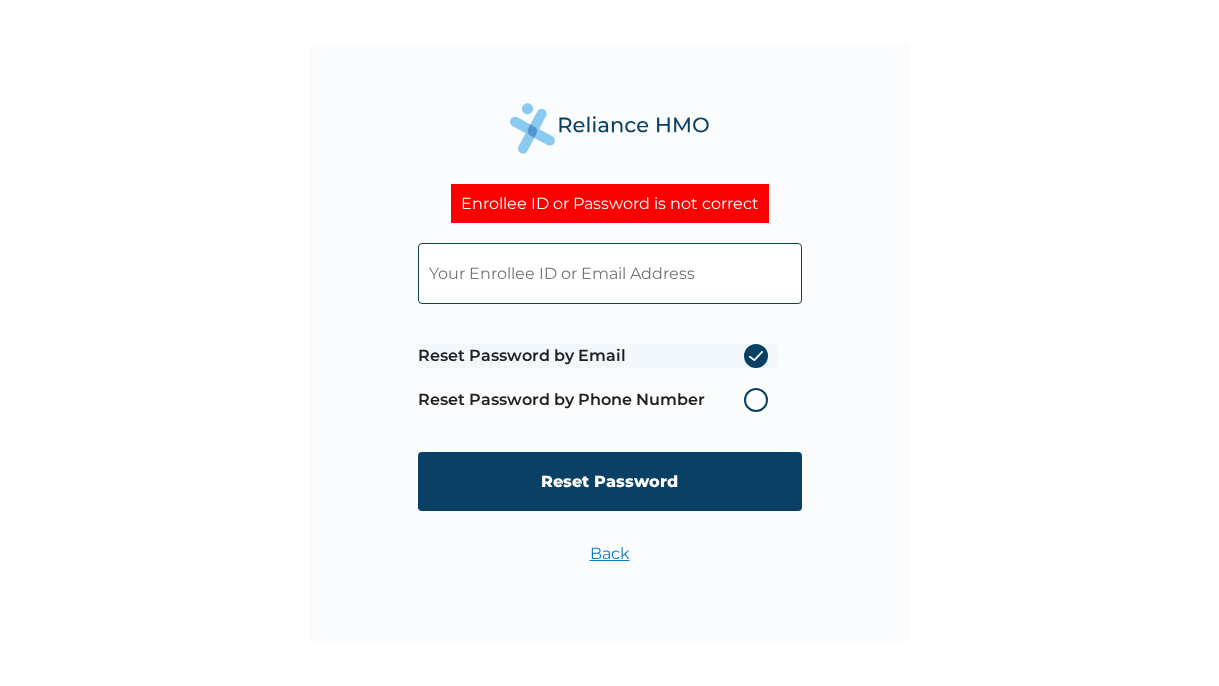 click at bounding box center (610, 273) 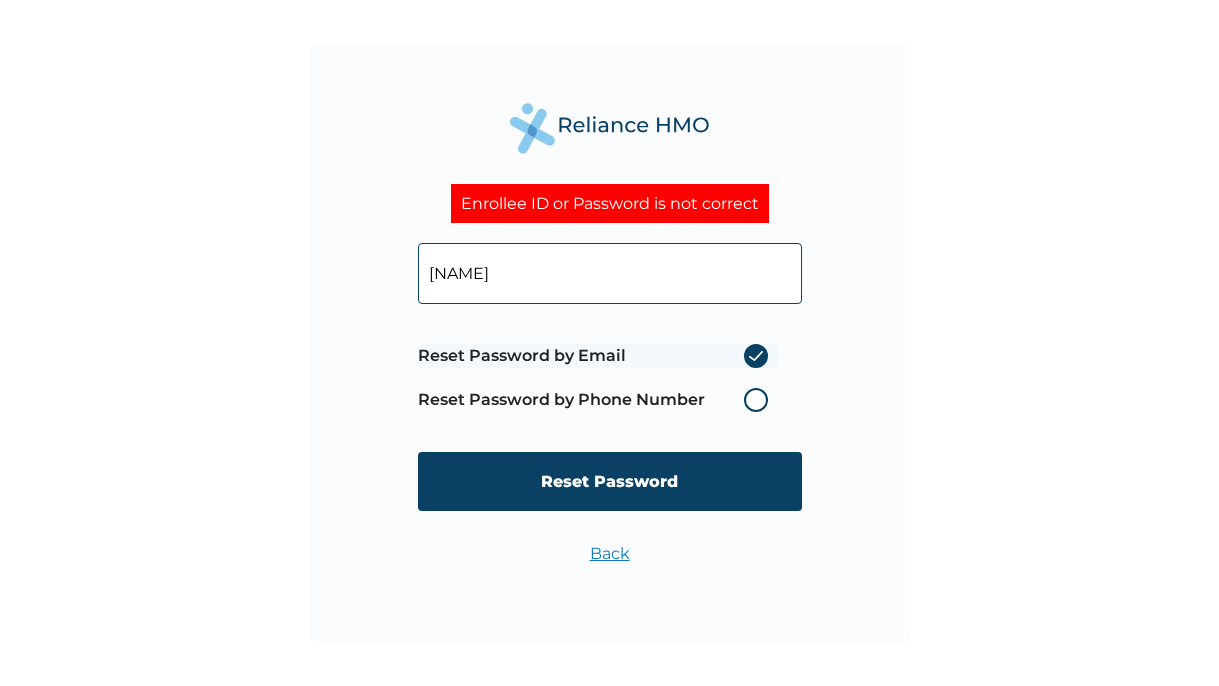 type on "jamesessiet1@gmail.com" 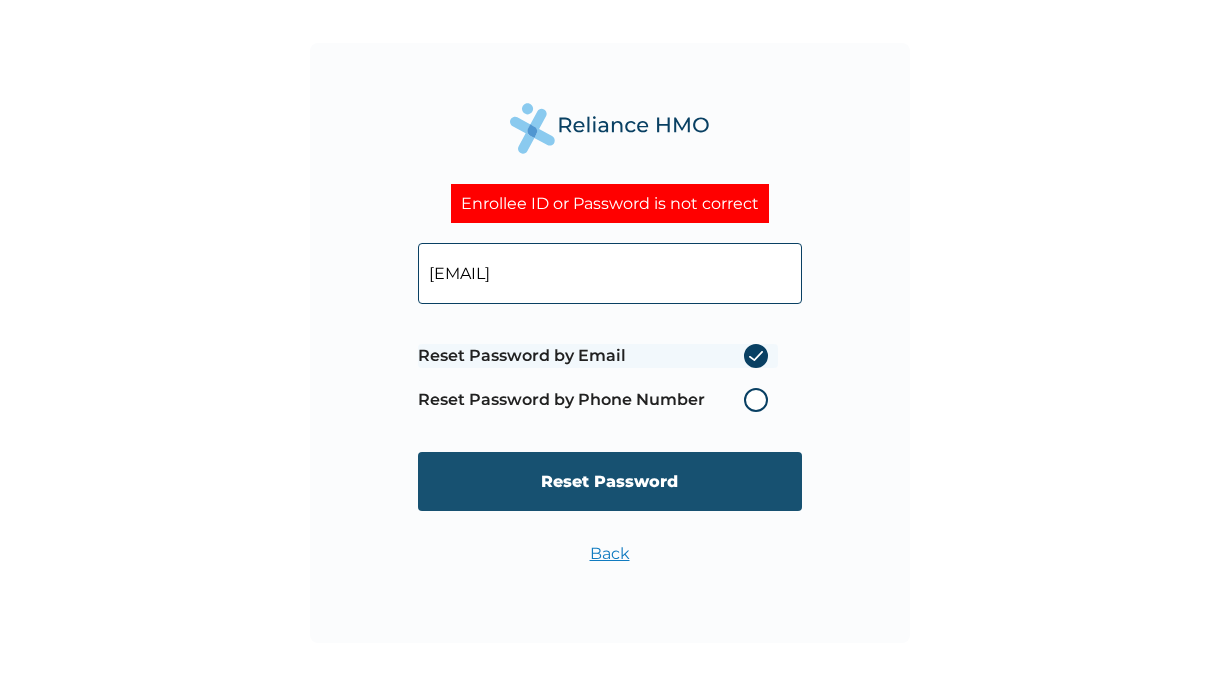 click on "Reset Password" at bounding box center [610, 481] 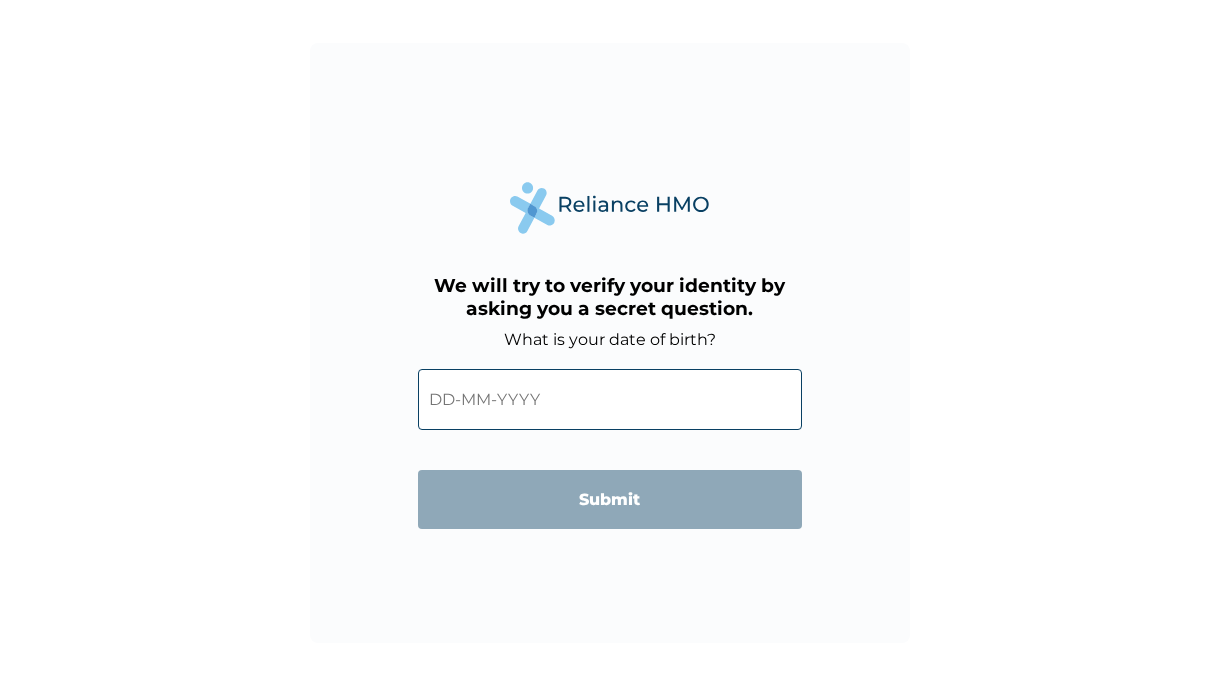 scroll, scrollTop: 0, scrollLeft: 0, axis: both 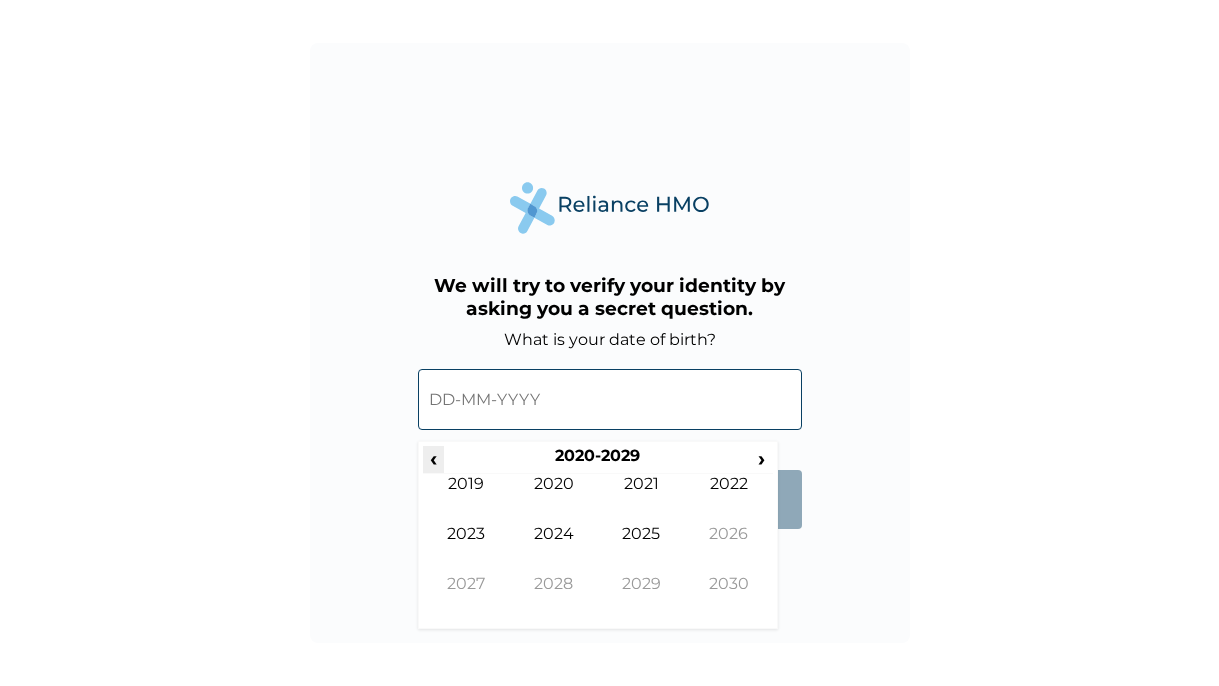 click on "‹" at bounding box center [433, 458] 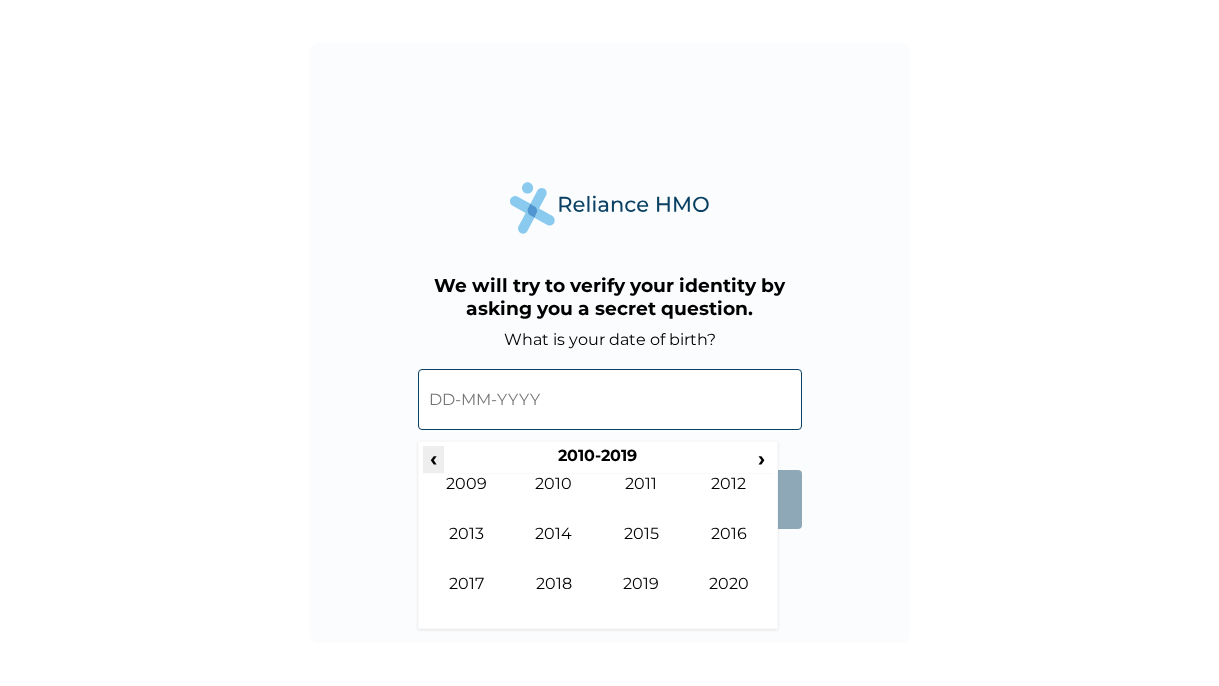 click on "‹" at bounding box center (433, 458) 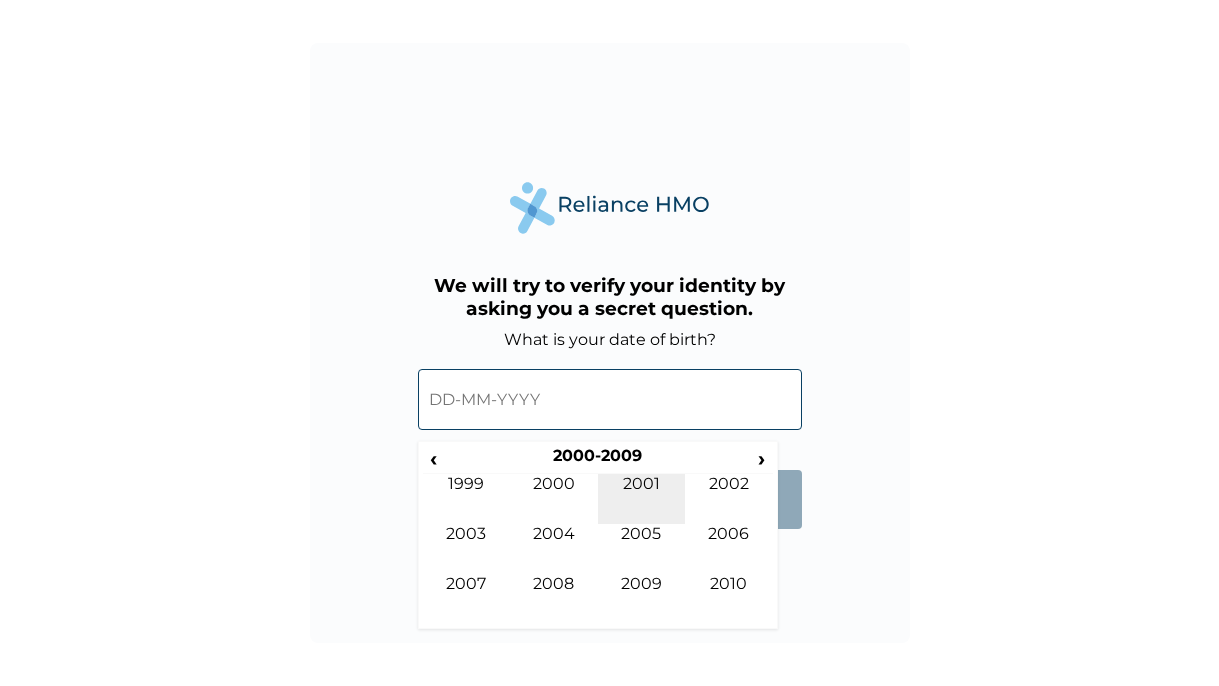 click on "2001" at bounding box center [642, 499] 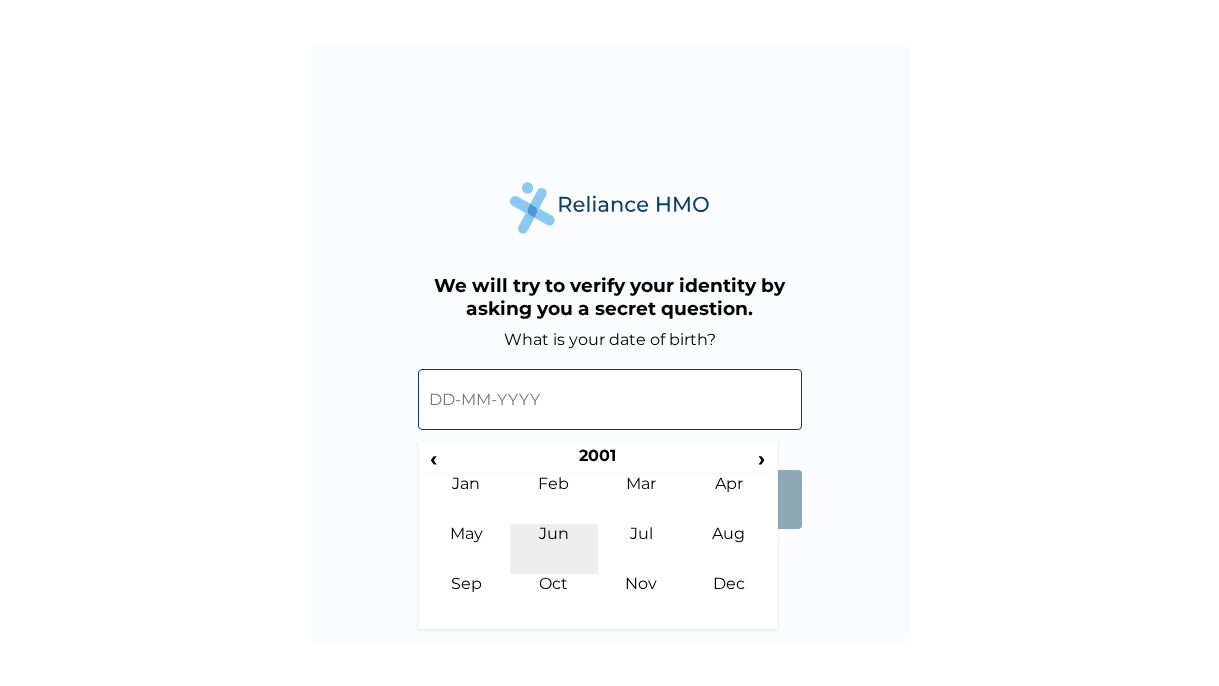 click on "Jun" at bounding box center (554, 549) 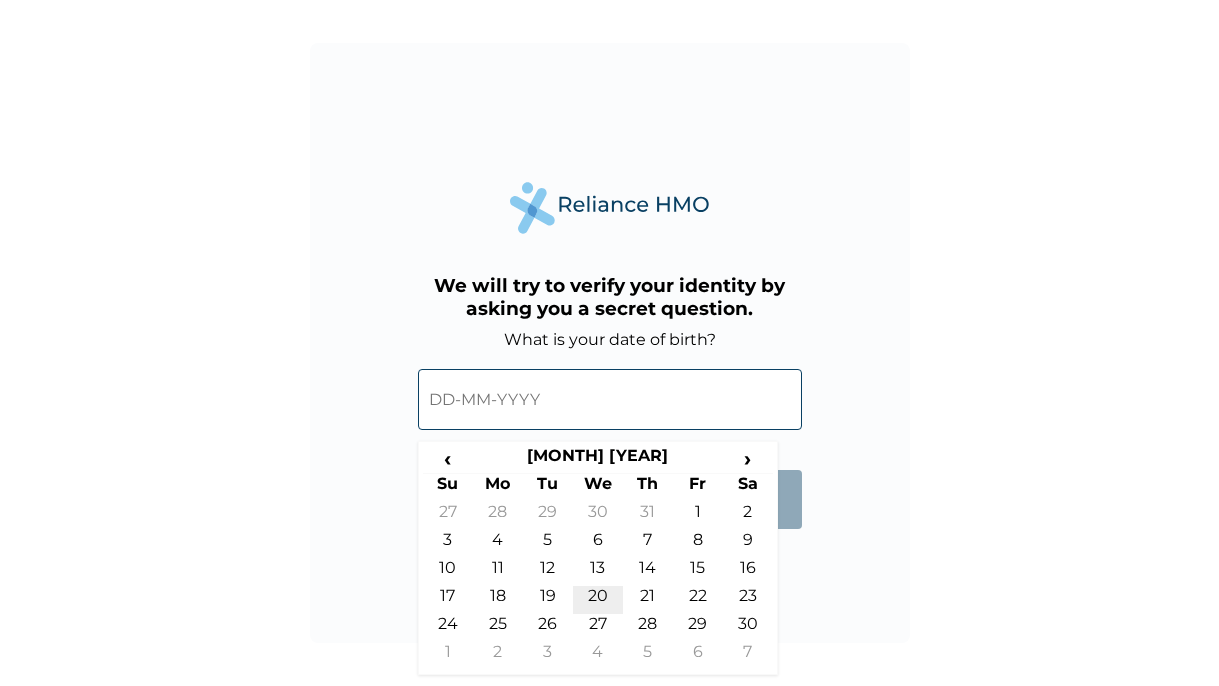 click on "20" at bounding box center (598, 600) 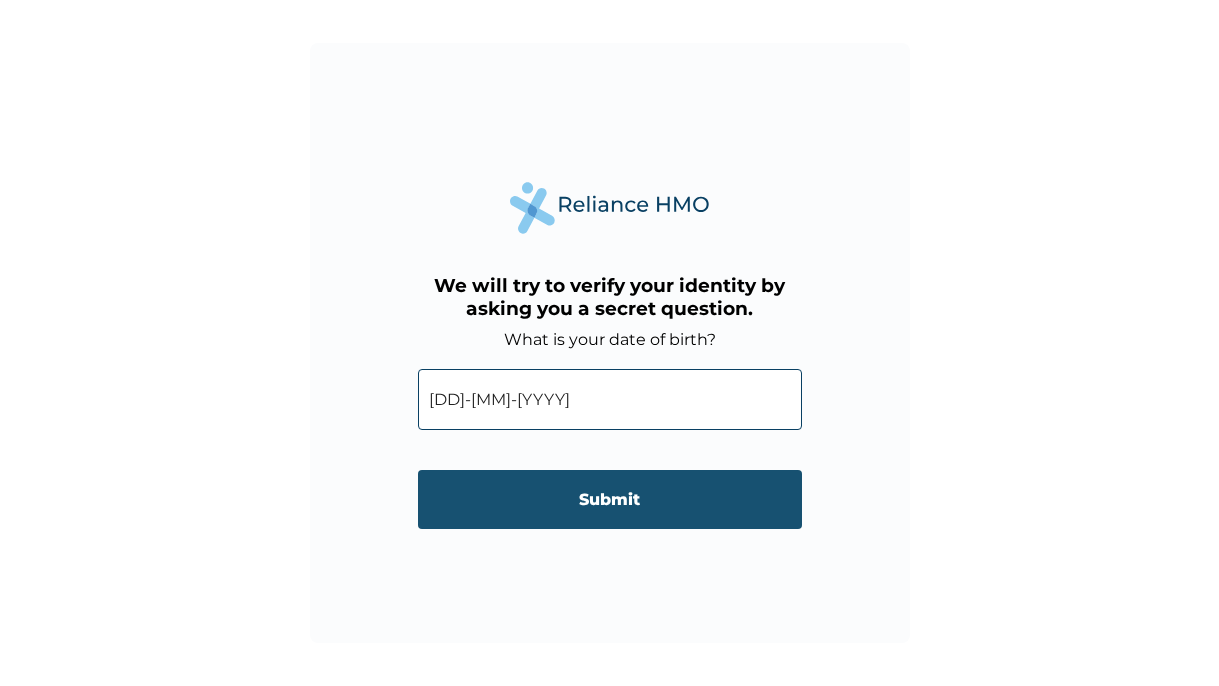 click on "Submit" at bounding box center (610, 499) 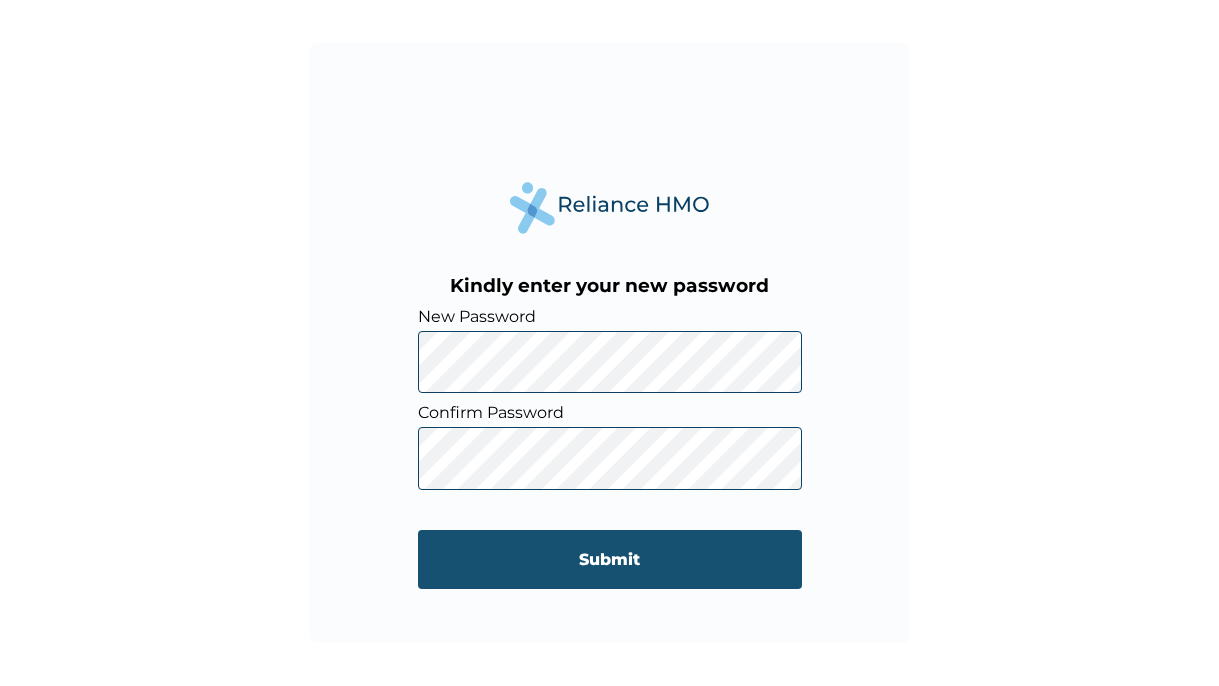 click on "Submit" at bounding box center [610, 559] 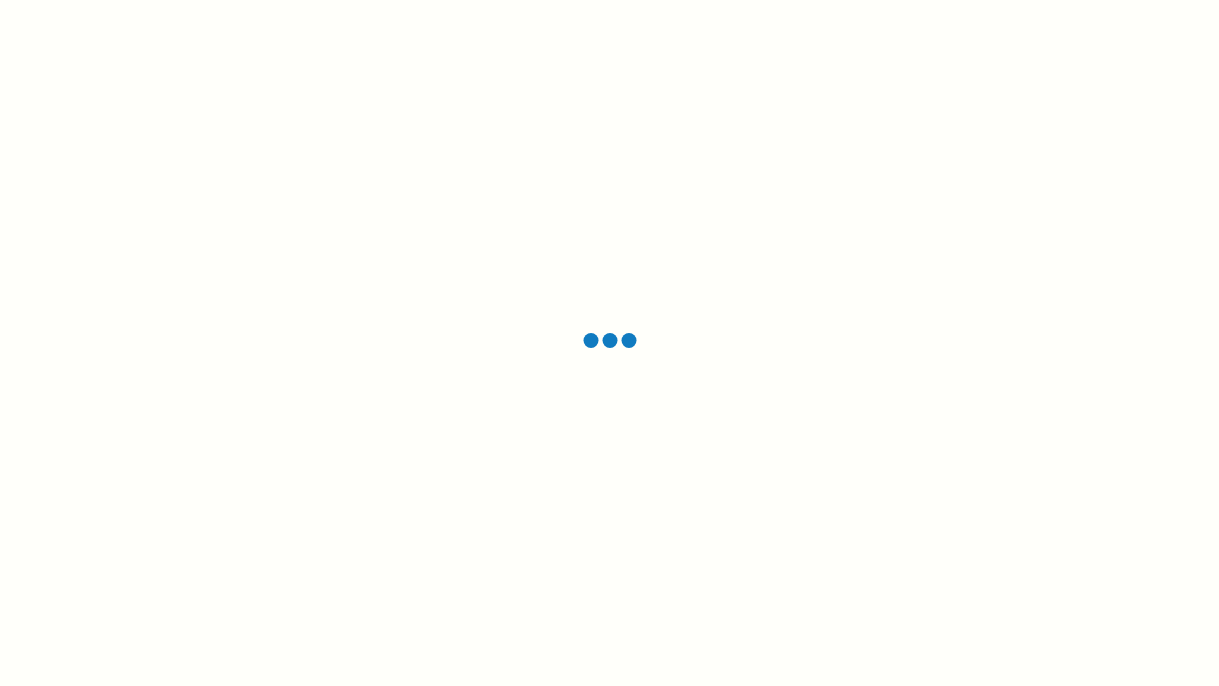 scroll, scrollTop: 0, scrollLeft: 0, axis: both 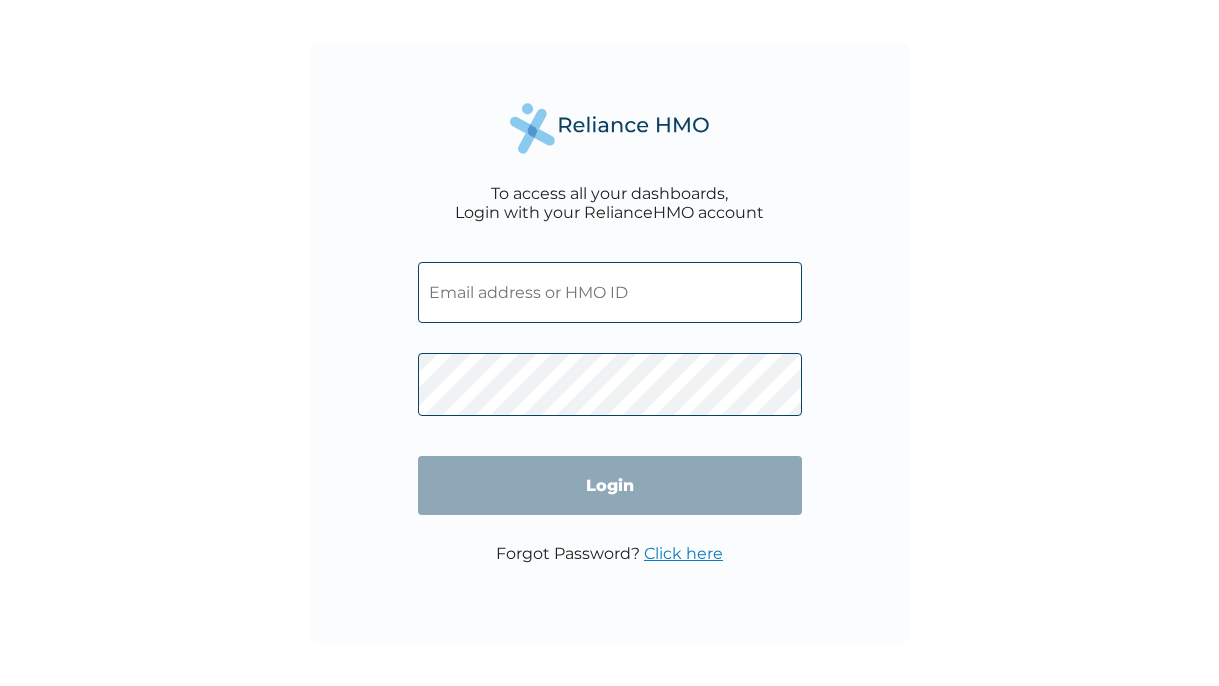 click at bounding box center [610, 292] 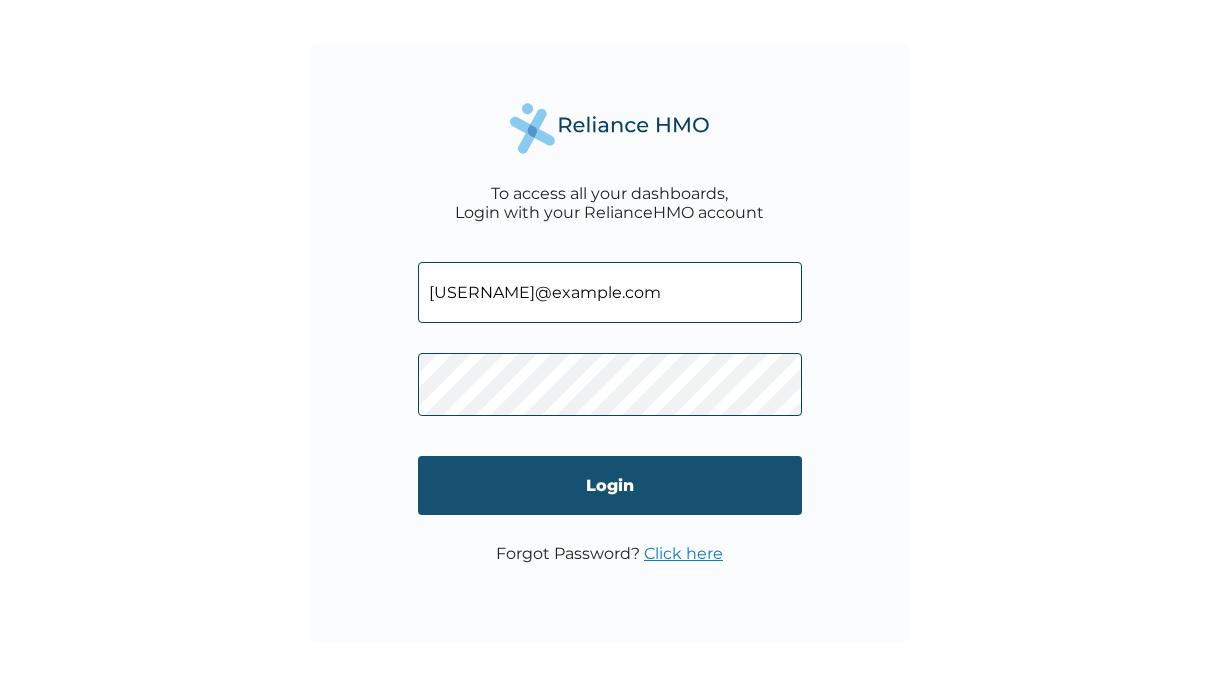 click on "Login" at bounding box center [610, 485] 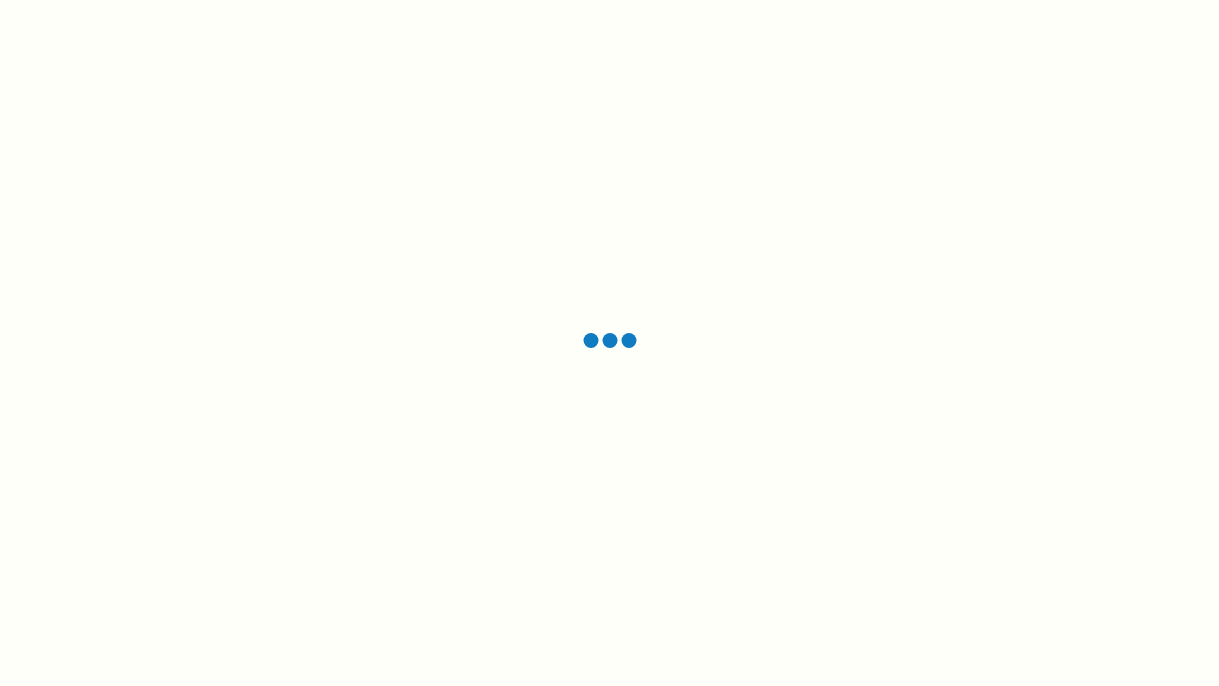 scroll, scrollTop: 0, scrollLeft: 0, axis: both 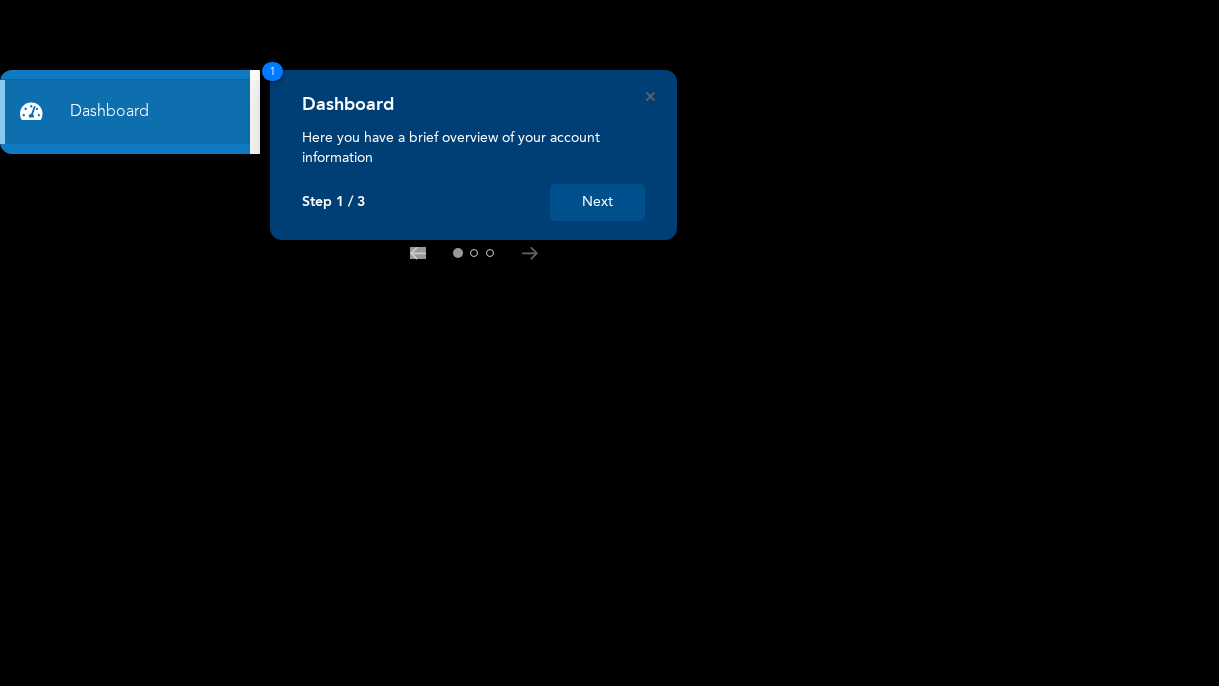 click on "Next" at bounding box center (597, 202) 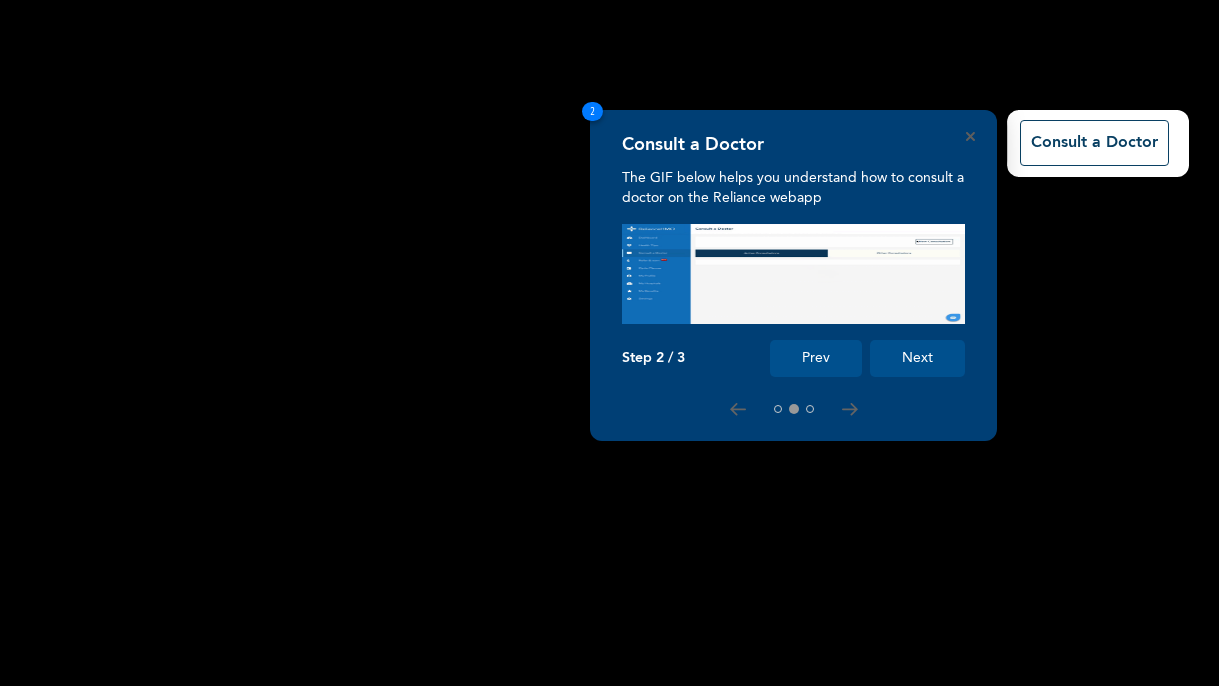 click on "Next" at bounding box center [917, 358] 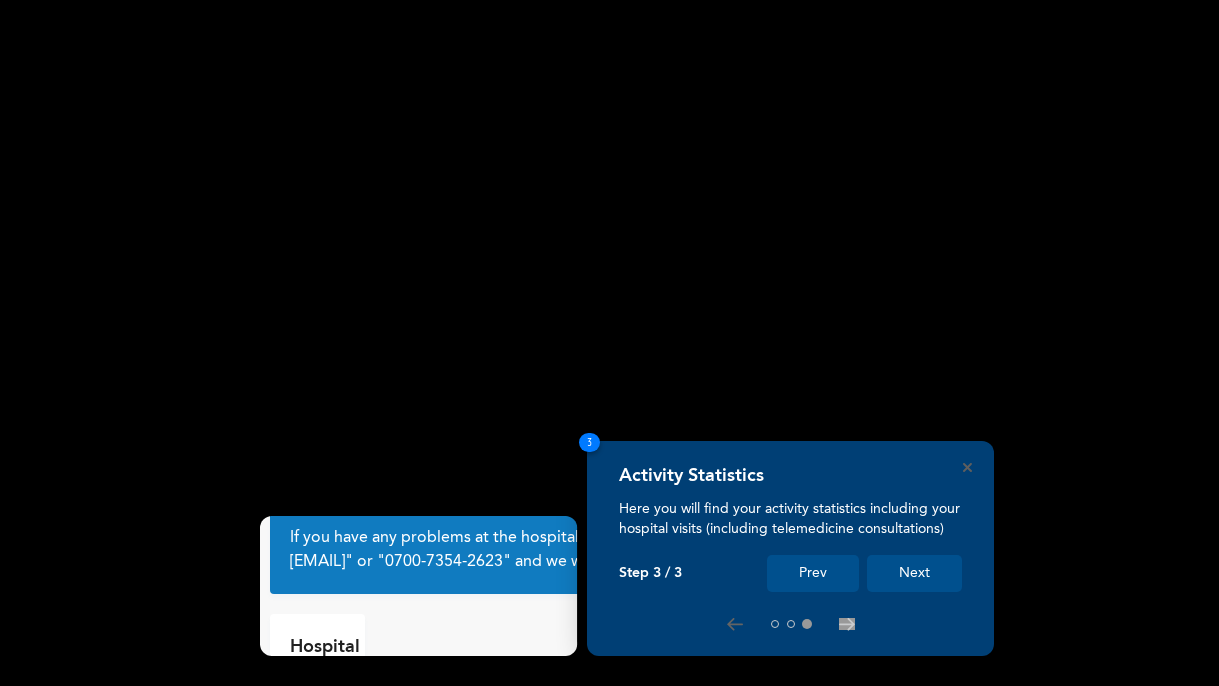 scroll, scrollTop: 89, scrollLeft: 0, axis: vertical 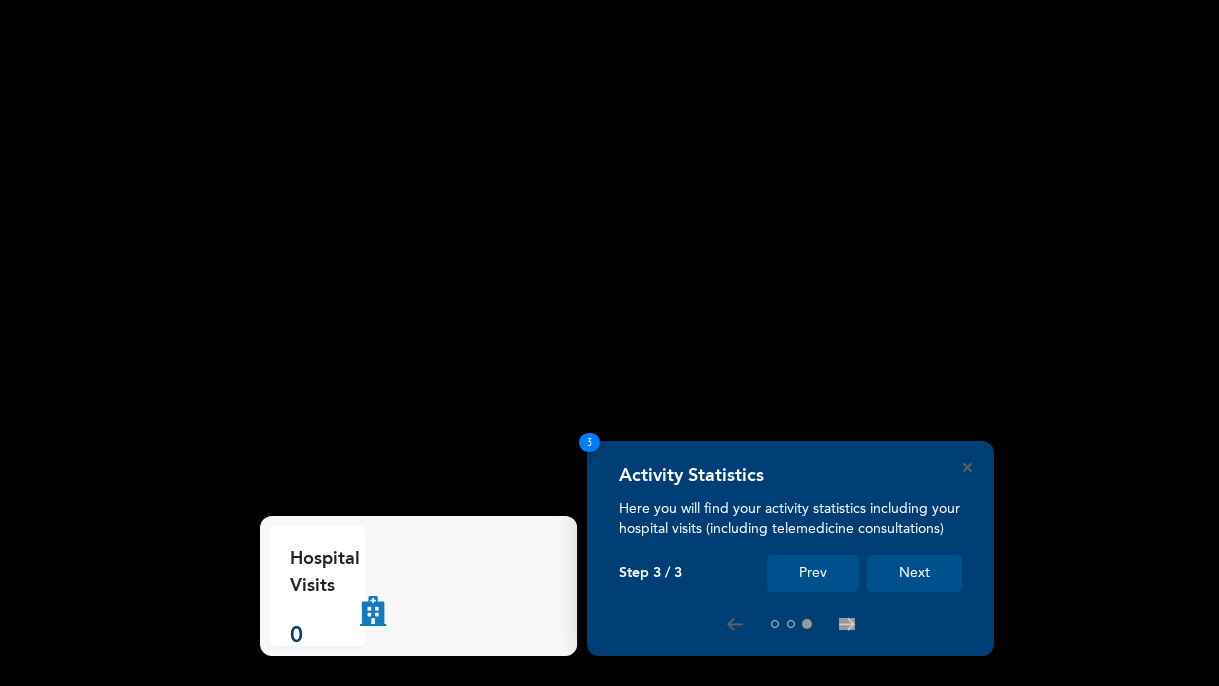 click on "Next" at bounding box center [914, 573] 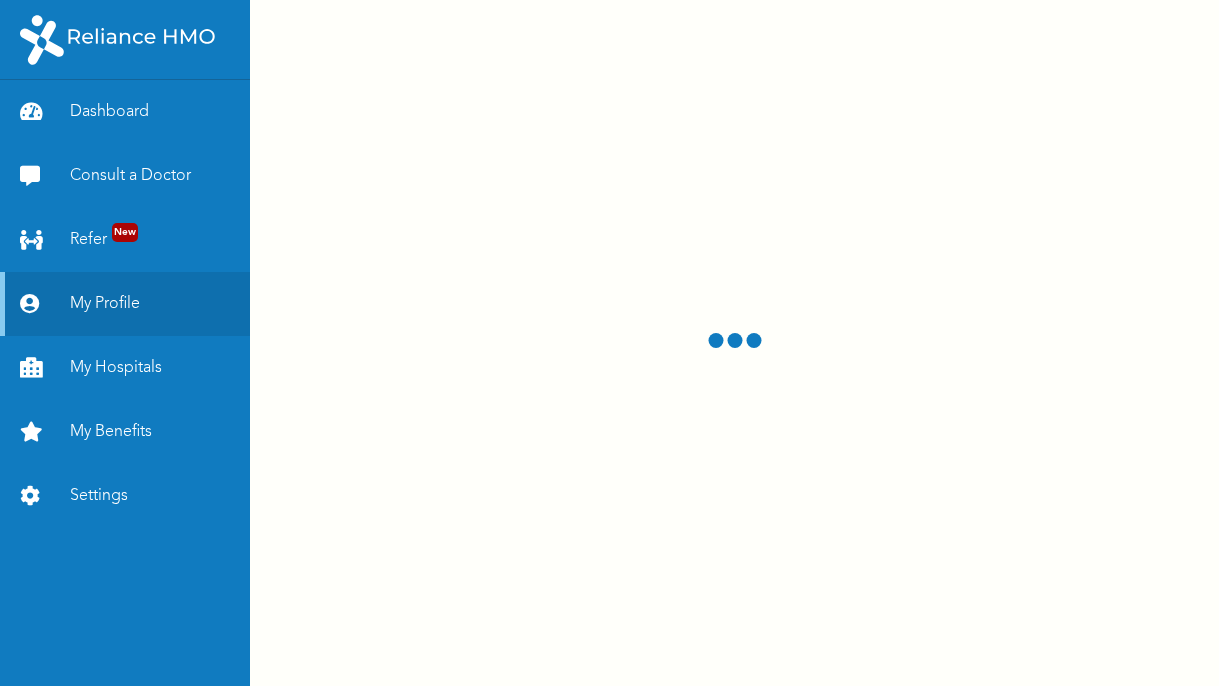 scroll, scrollTop: 0, scrollLeft: 0, axis: both 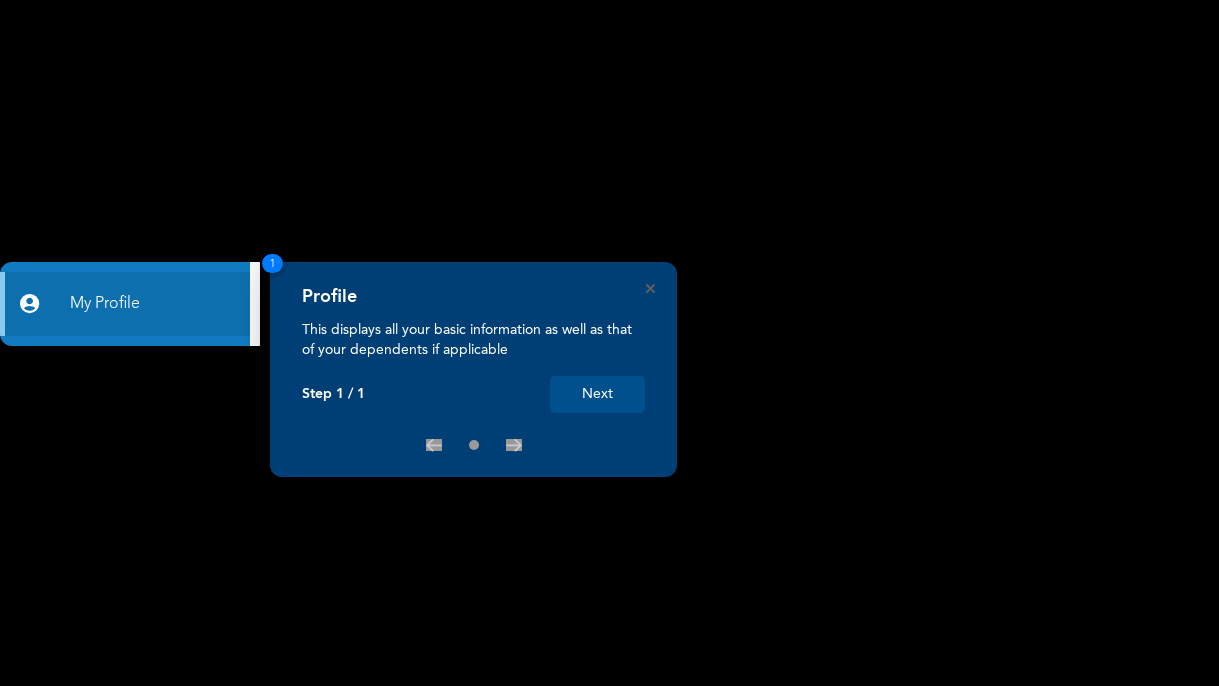 click on "Next" at bounding box center [597, 394] 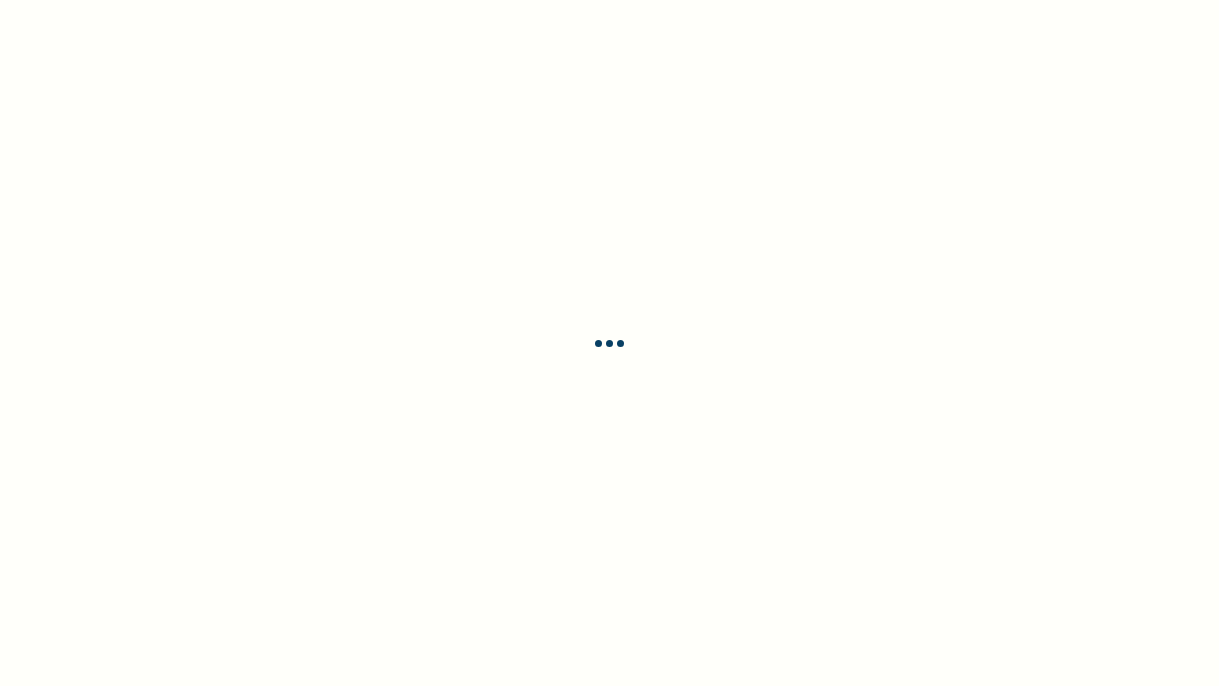 scroll, scrollTop: 0, scrollLeft: 0, axis: both 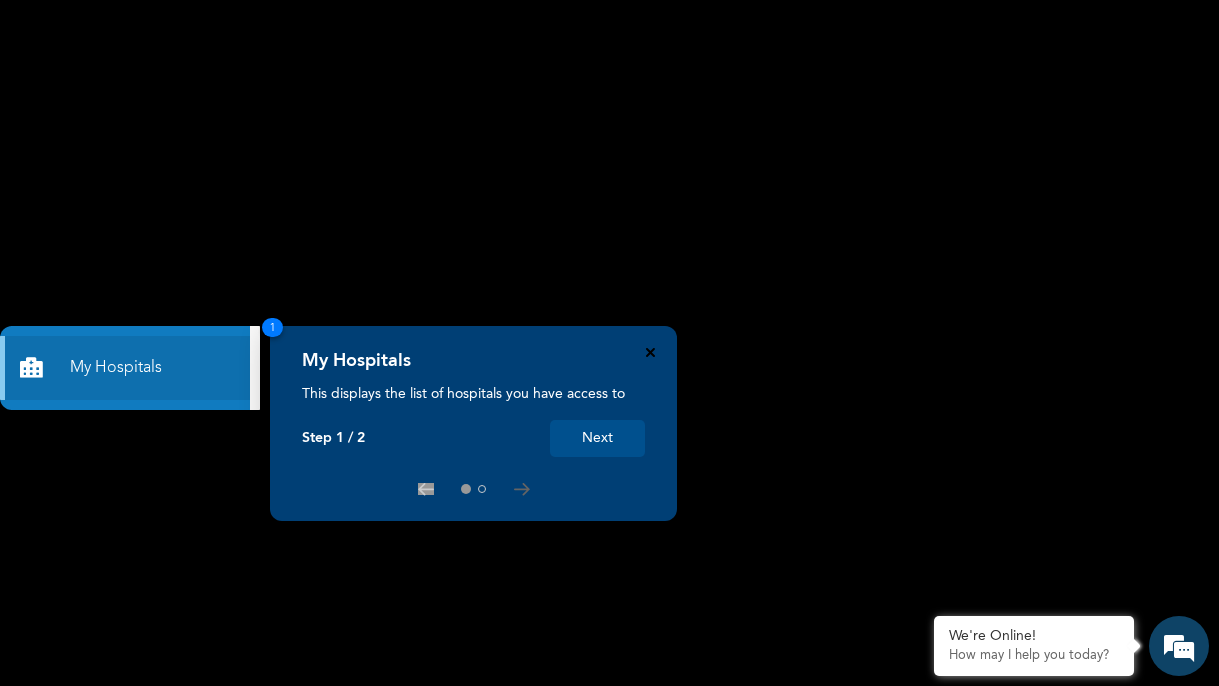 click 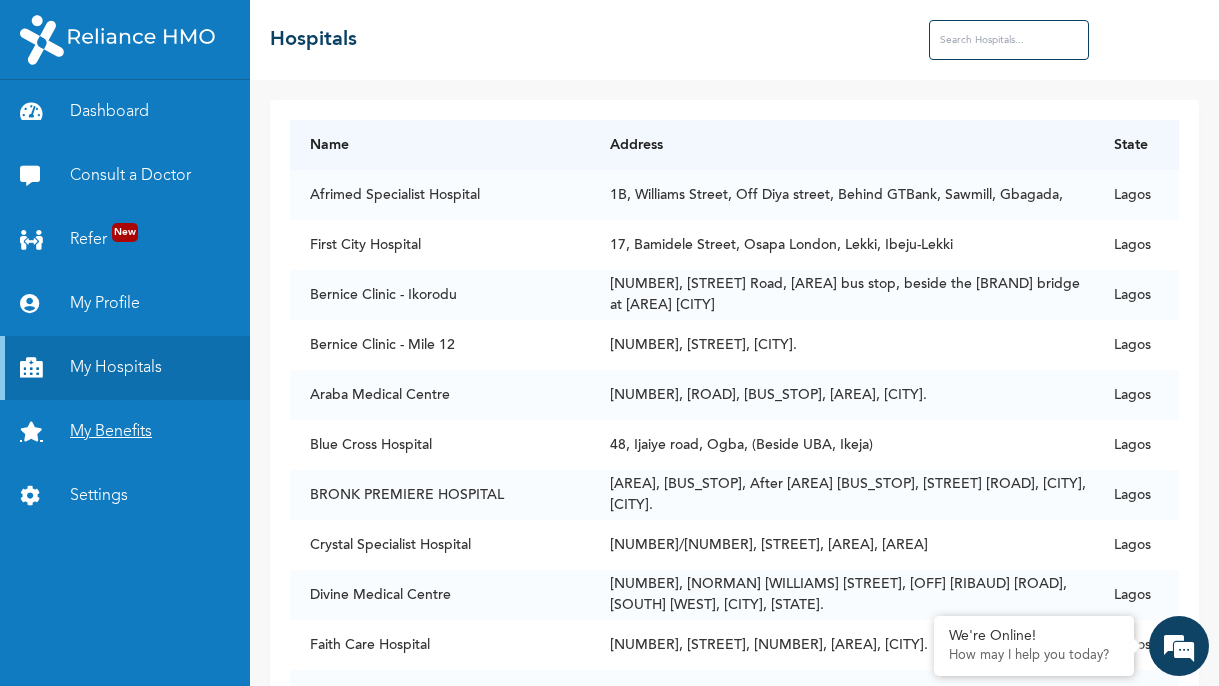 click on "My Benefits" at bounding box center [125, 432] 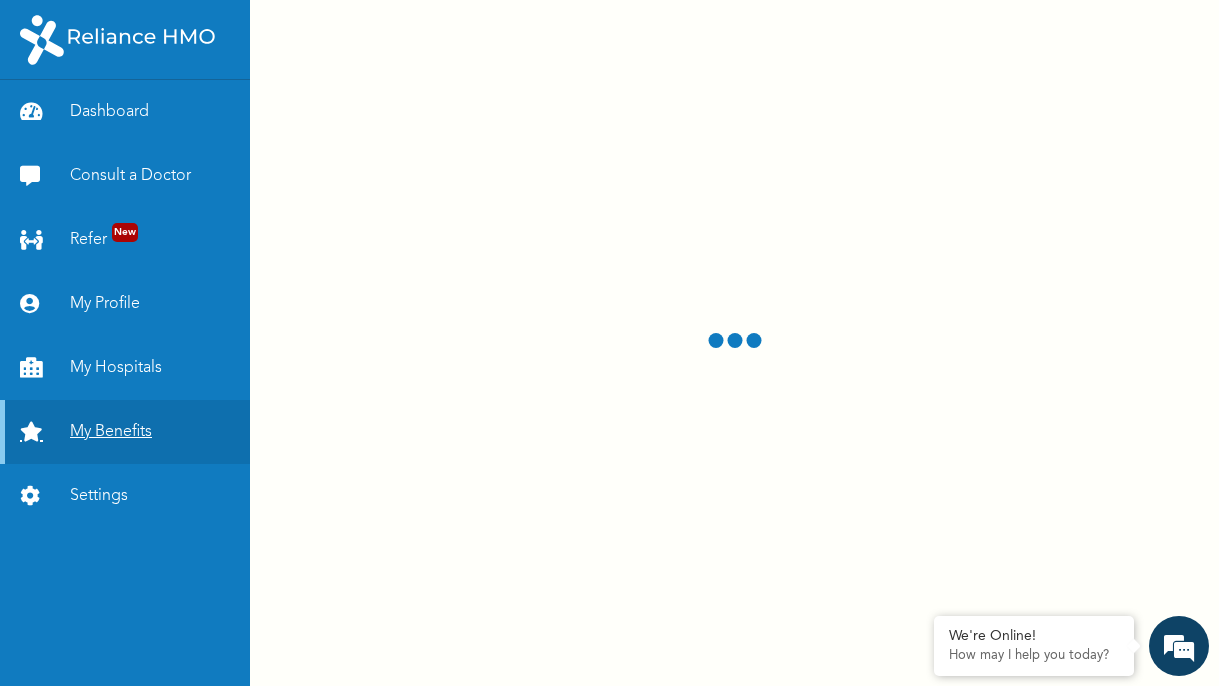 scroll, scrollTop: 0, scrollLeft: 0, axis: both 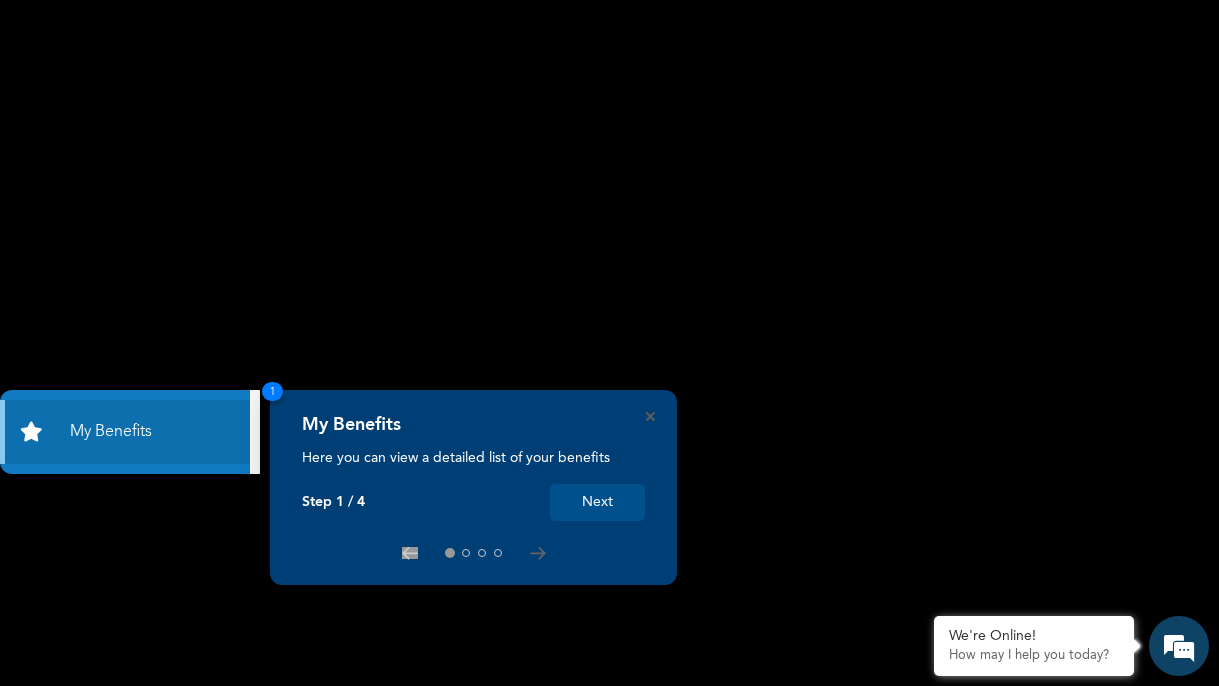 click on "Next" at bounding box center [597, 502] 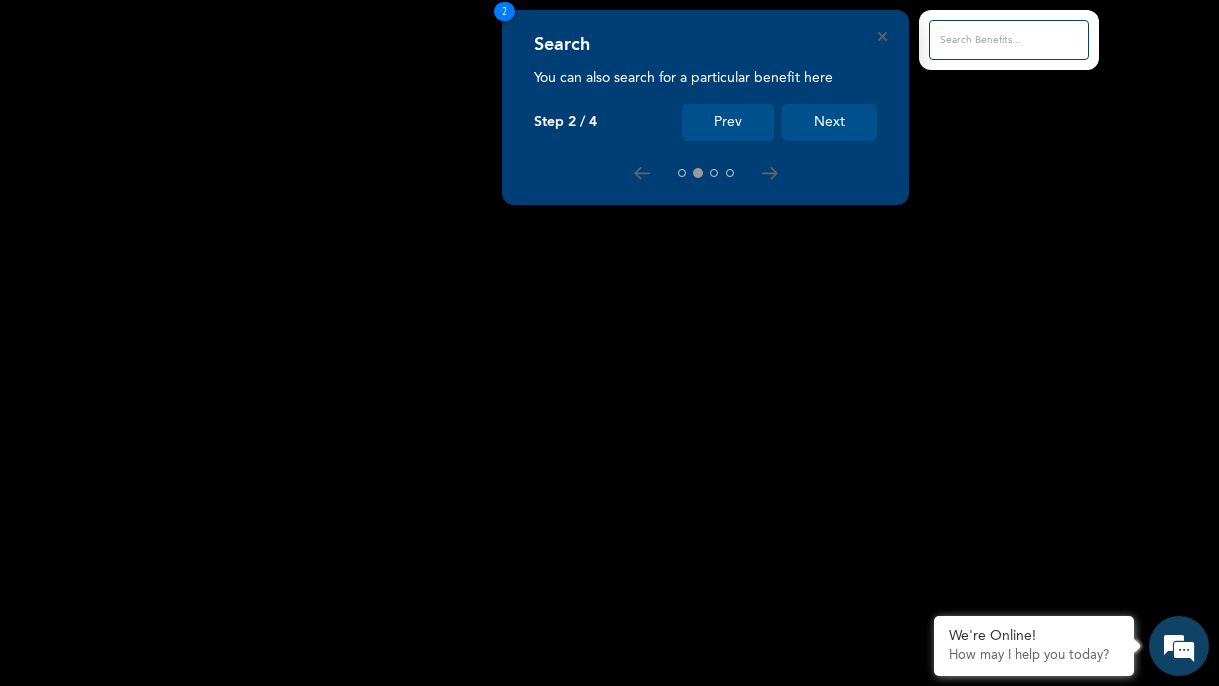 click on "Next" at bounding box center (829, 122) 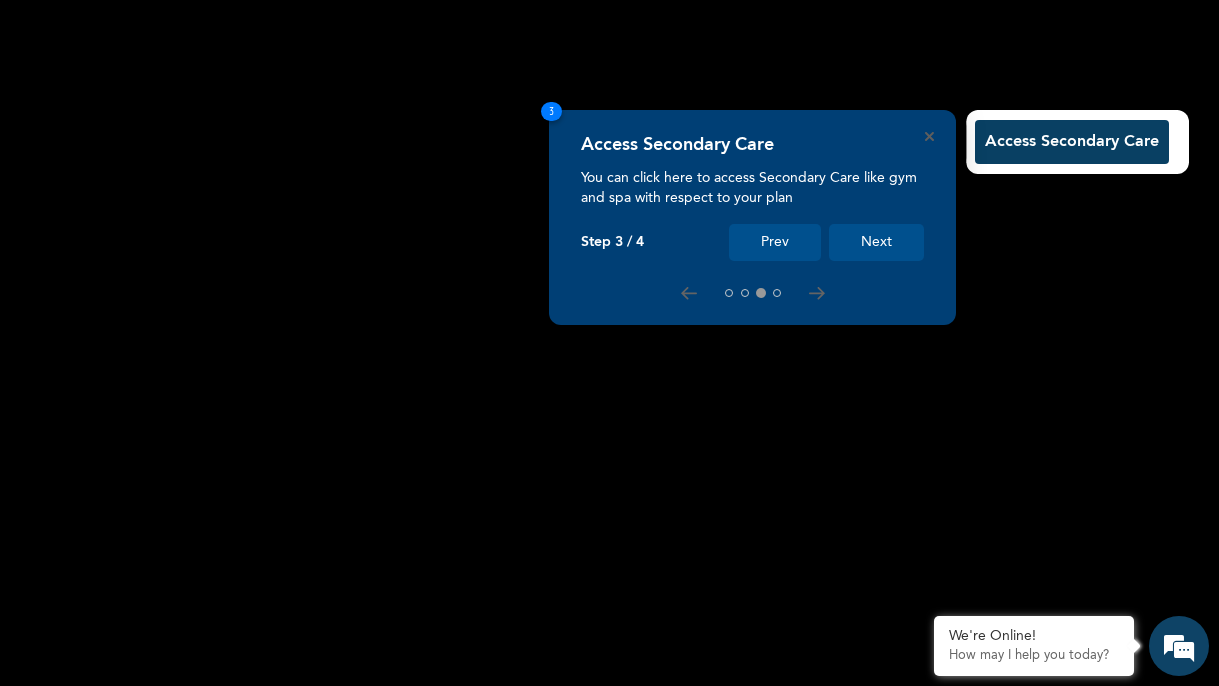 click on "Next" at bounding box center [876, 242] 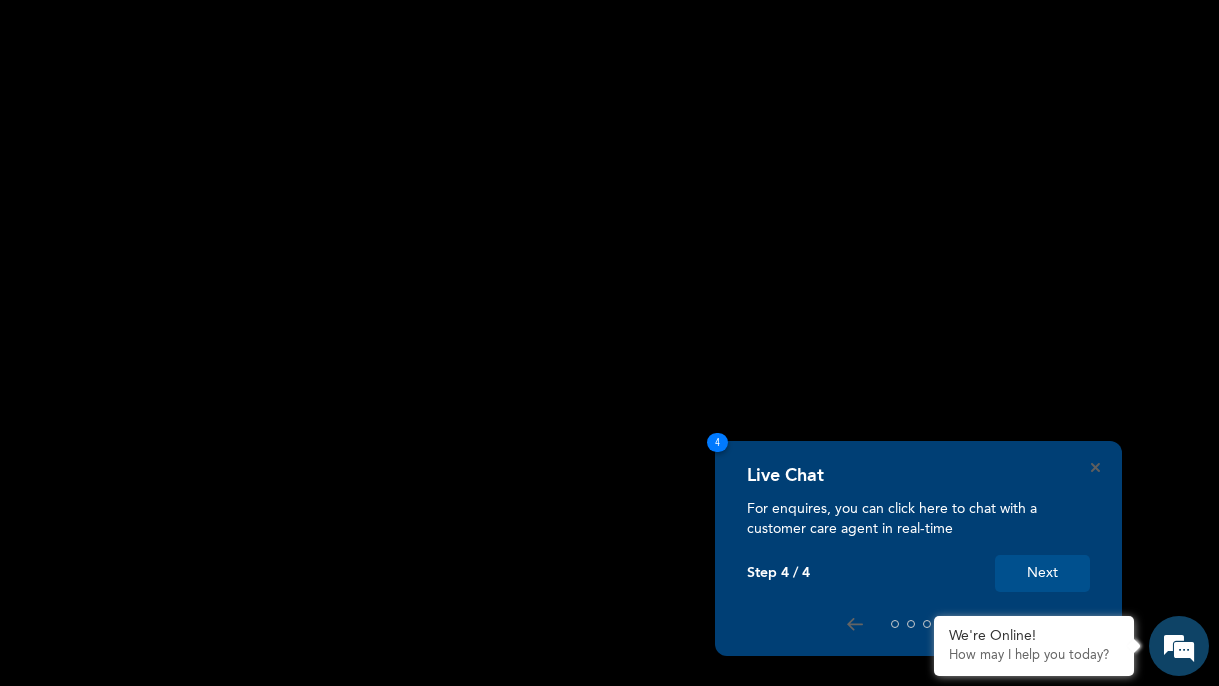 click on "Next" at bounding box center (1042, 573) 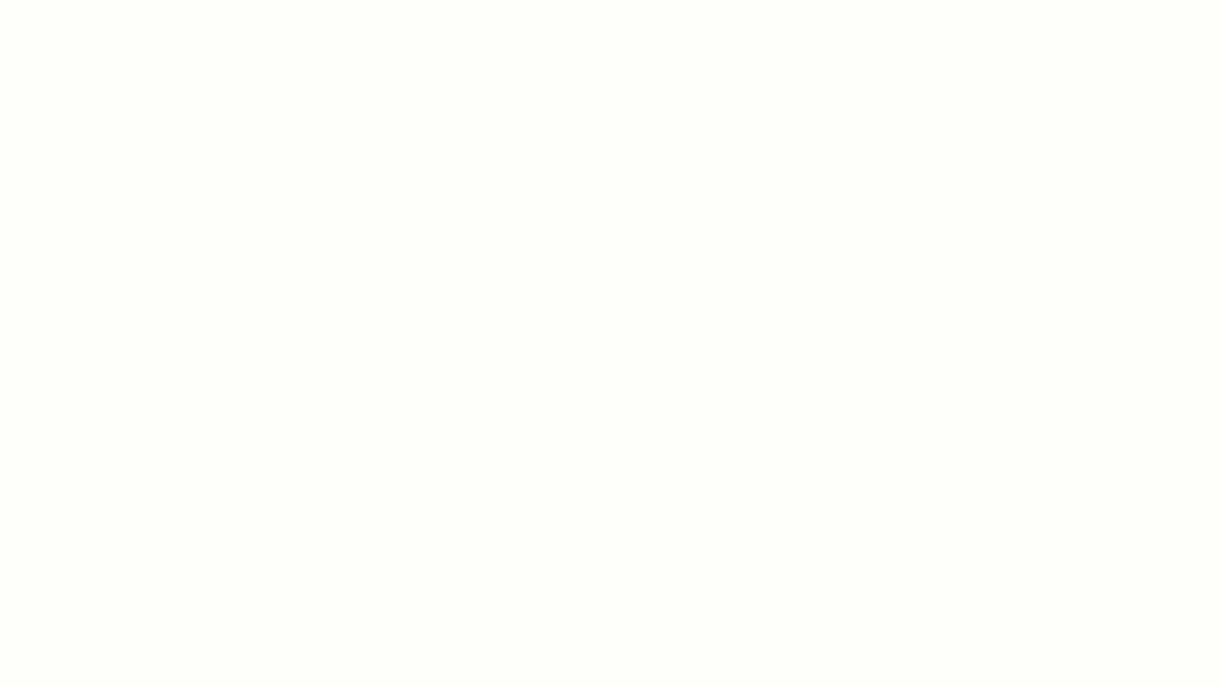 scroll, scrollTop: 0, scrollLeft: 0, axis: both 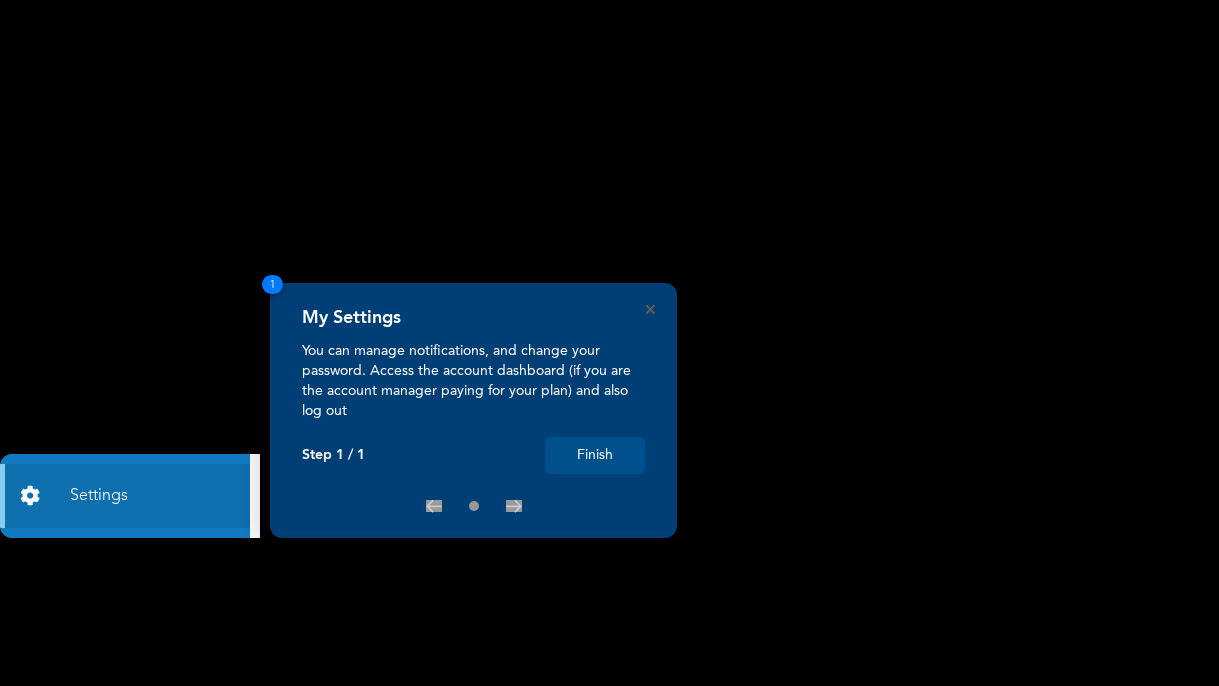 click on "Finish" at bounding box center [595, 455] 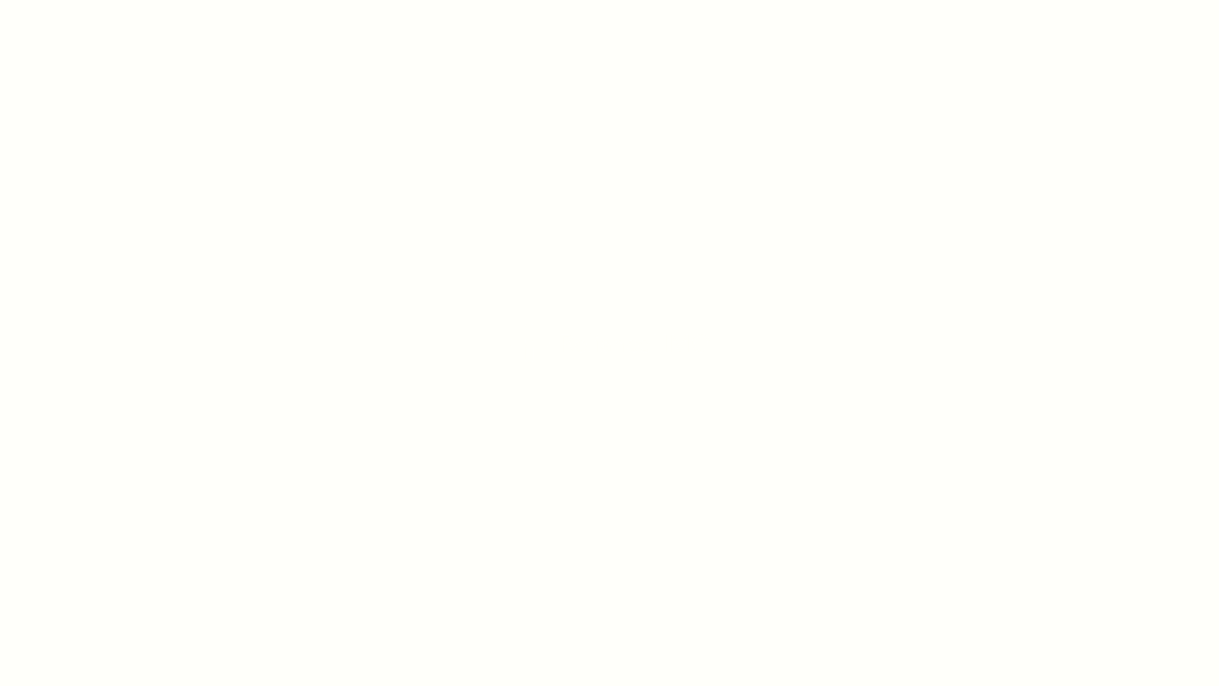scroll, scrollTop: 0, scrollLeft: 0, axis: both 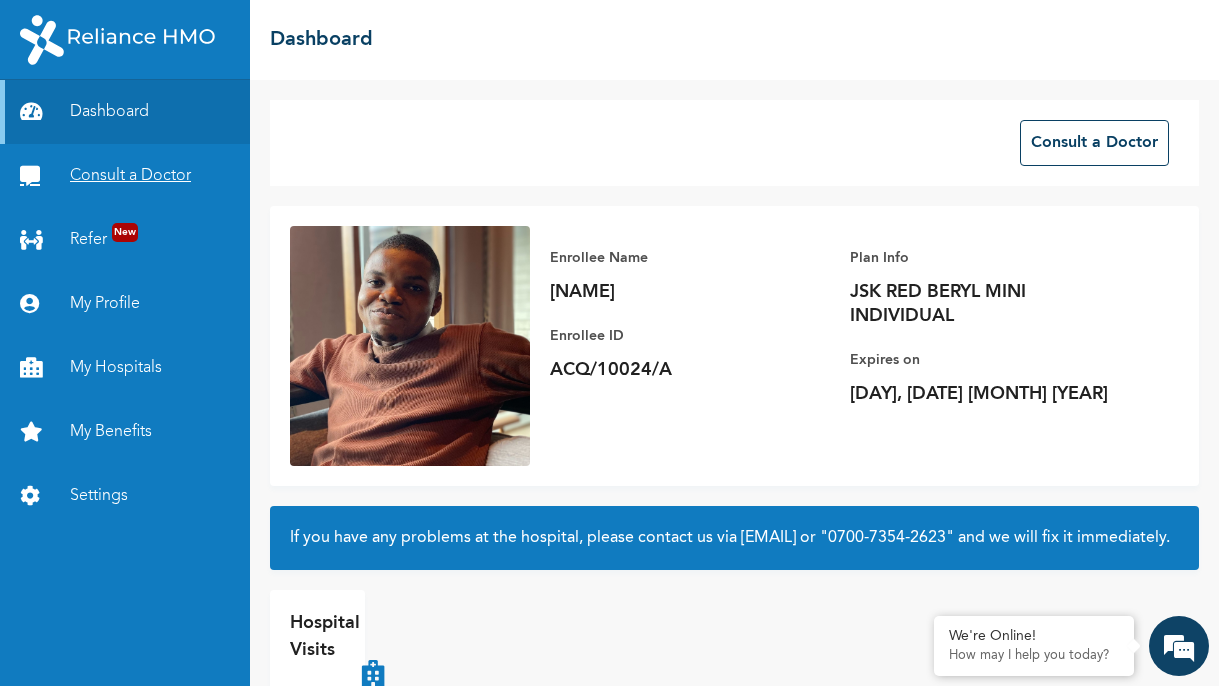 click on "Consult a Doctor" at bounding box center [125, 176] 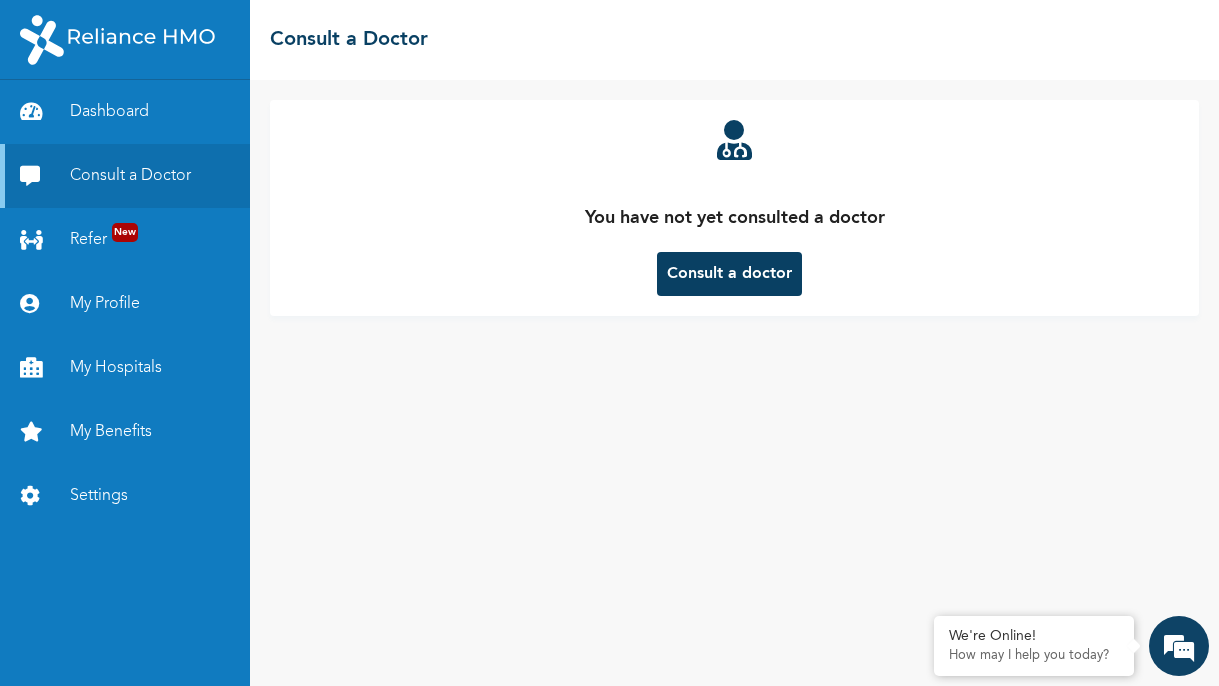 click on "Consult a doctor" at bounding box center (729, 274) 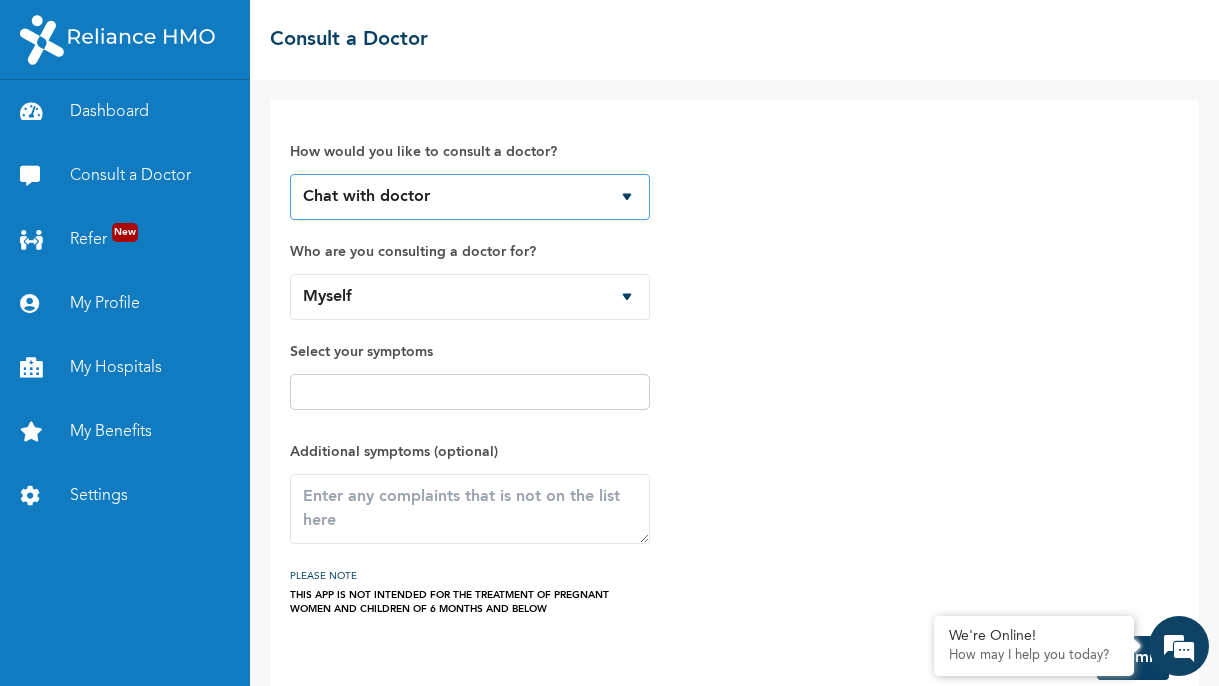 click on "Chat with doctor Phone Call" at bounding box center (470, 197) 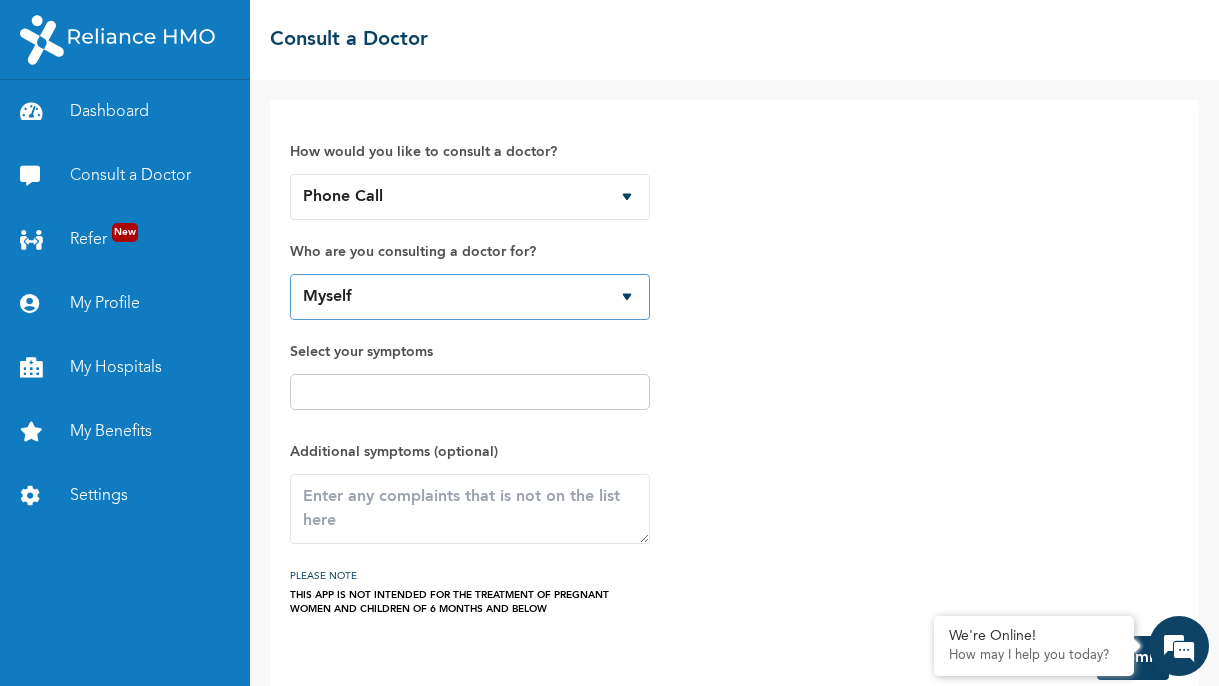 click on "Myself" at bounding box center (470, 297) 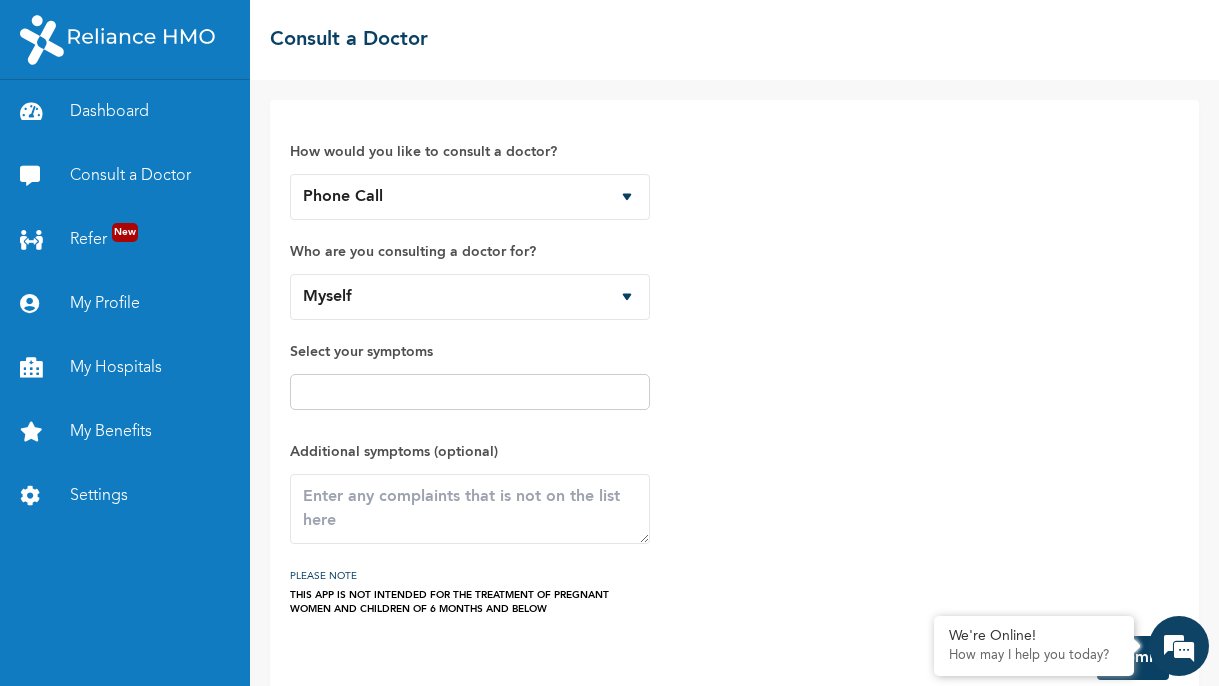 click at bounding box center [470, 392] 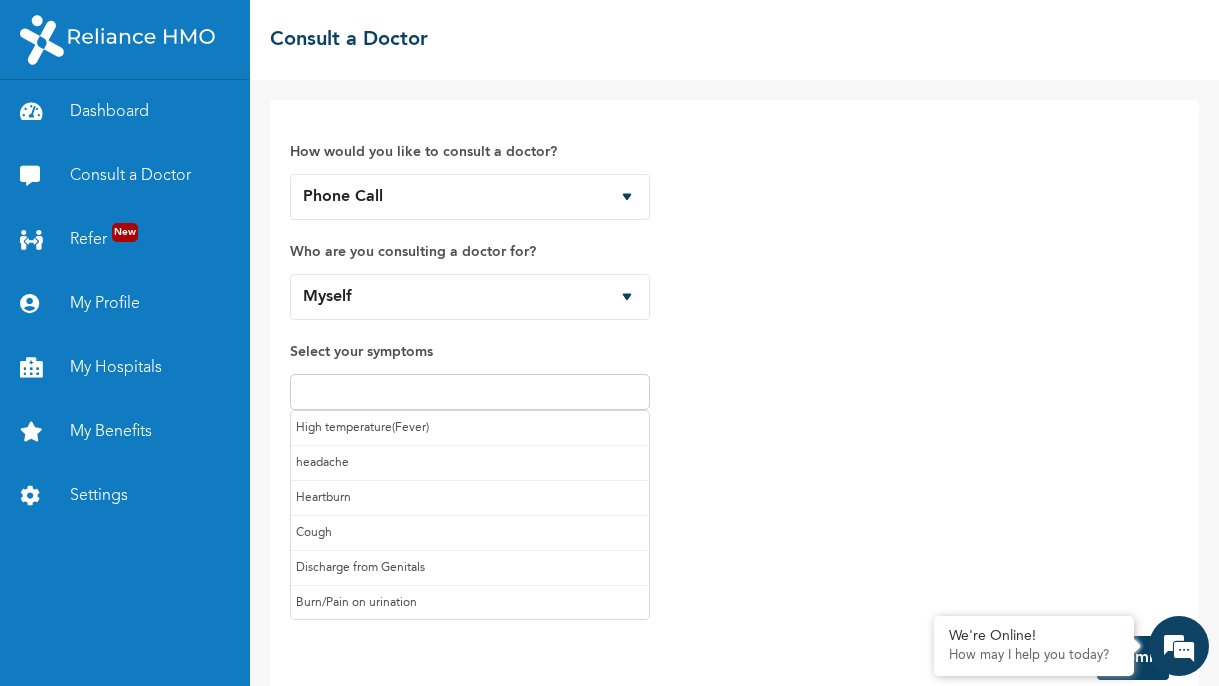 scroll, scrollTop: 34, scrollLeft: 0, axis: vertical 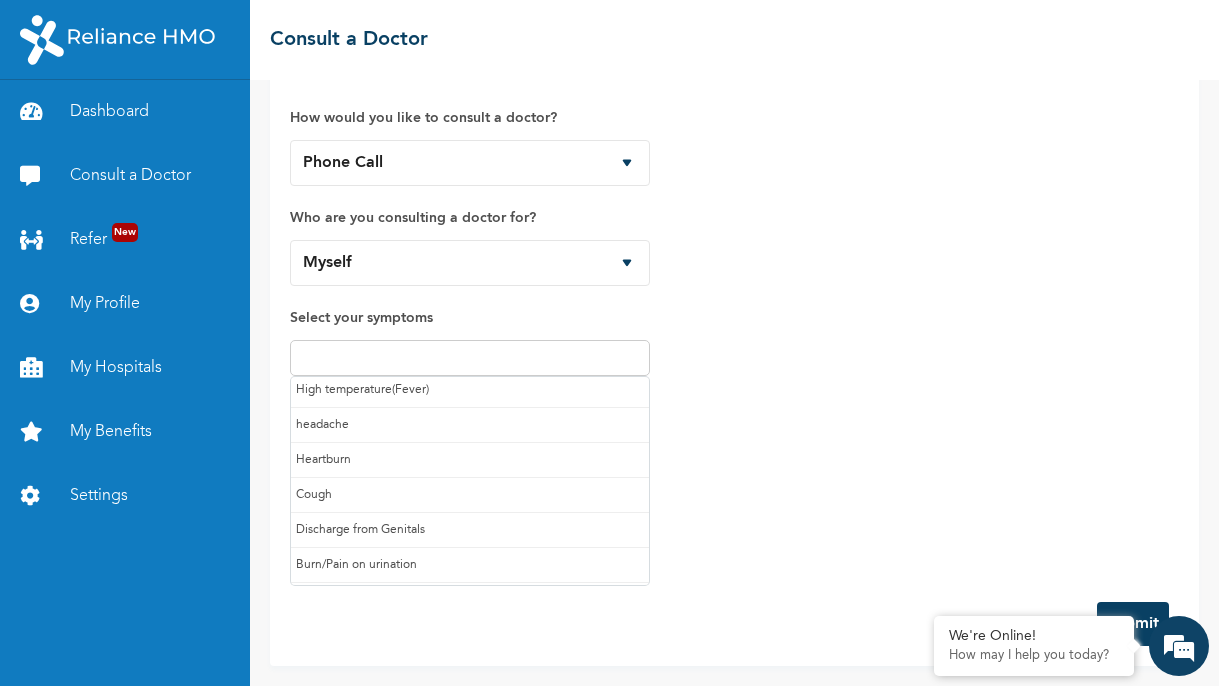 click at bounding box center [470, 358] 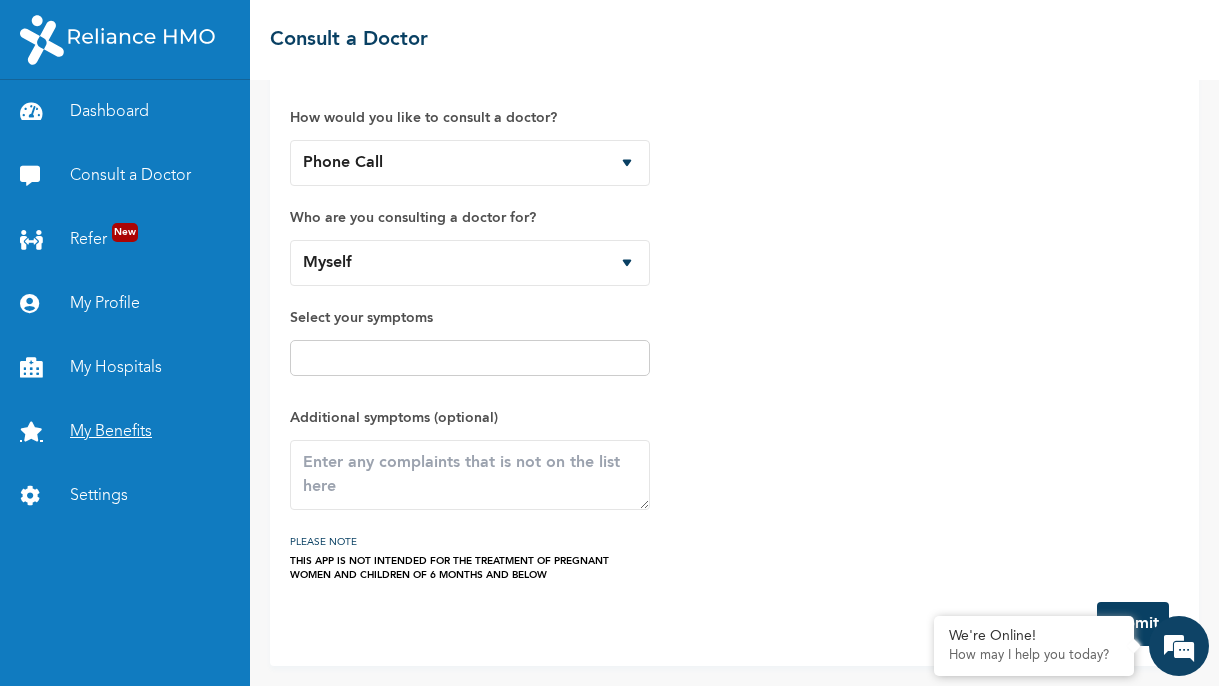 click on "My Benefits" at bounding box center [125, 432] 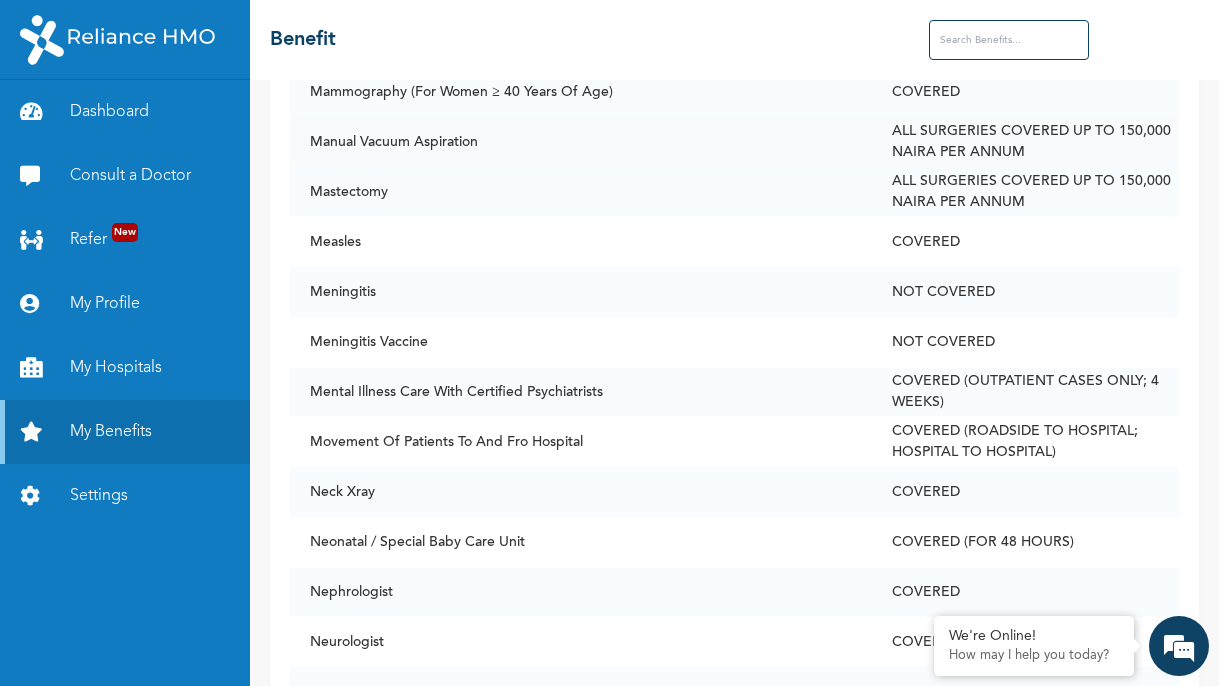 scroll, scrollTop: 5601, scrollLeft: 0, axis: vertical 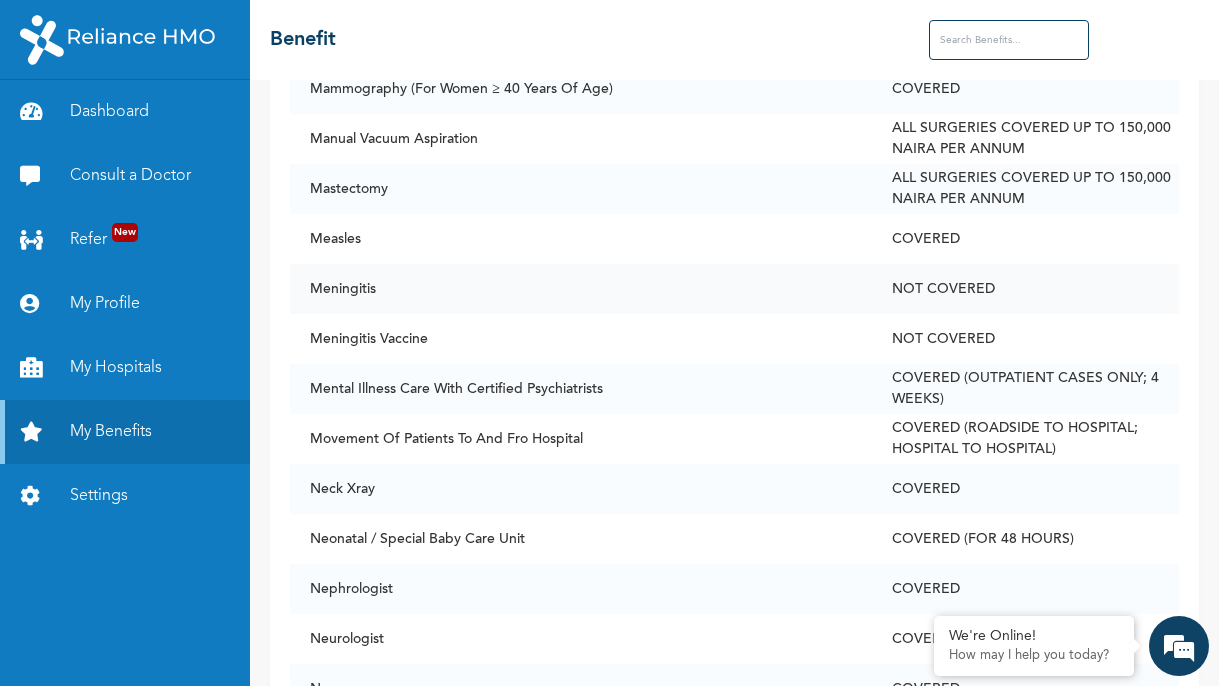 click on "Meningitis" at bounding box center (581, 289) 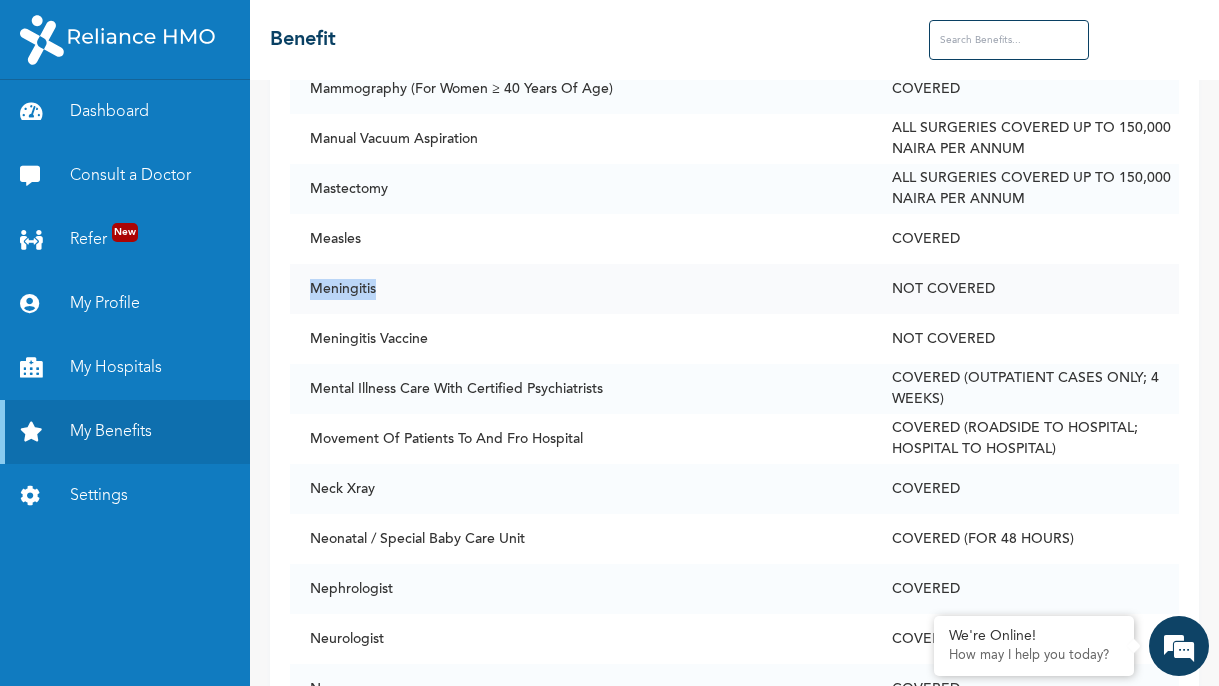 click on "Meningitis" at bounding box center [581, 289] 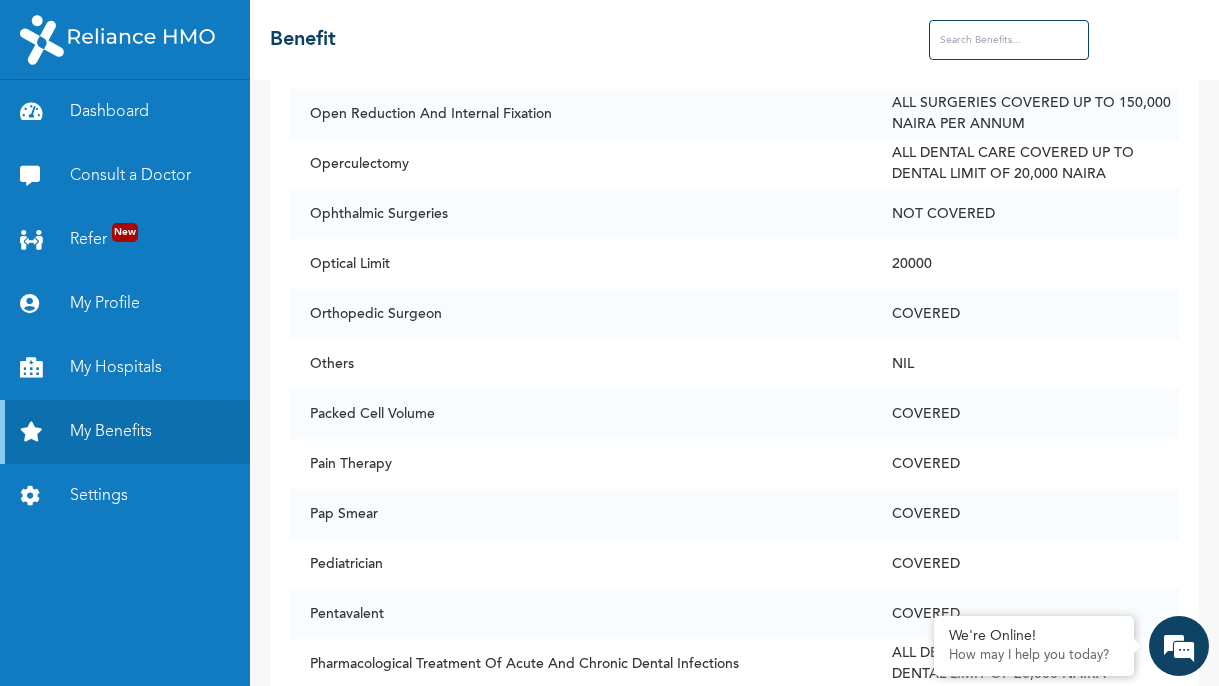 scroll, scrollTop: 6649, scrollLeft: 0, axis: vertical 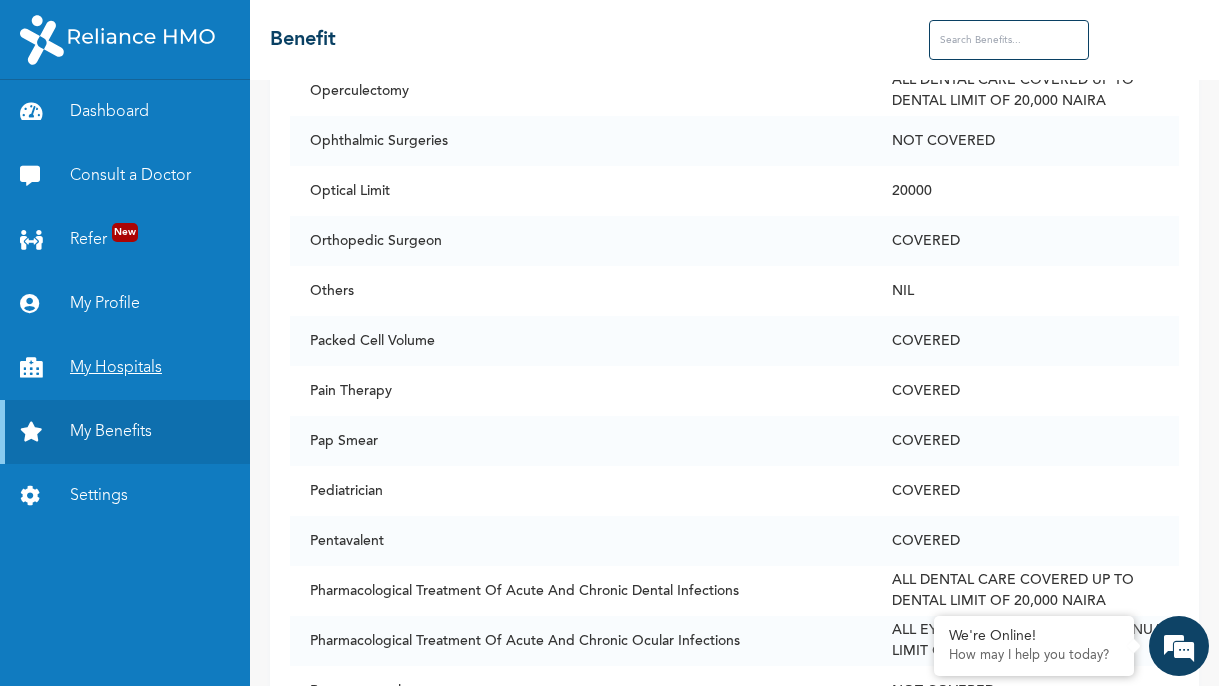 click on "My Hospitals" at bounding box center [125, 368] 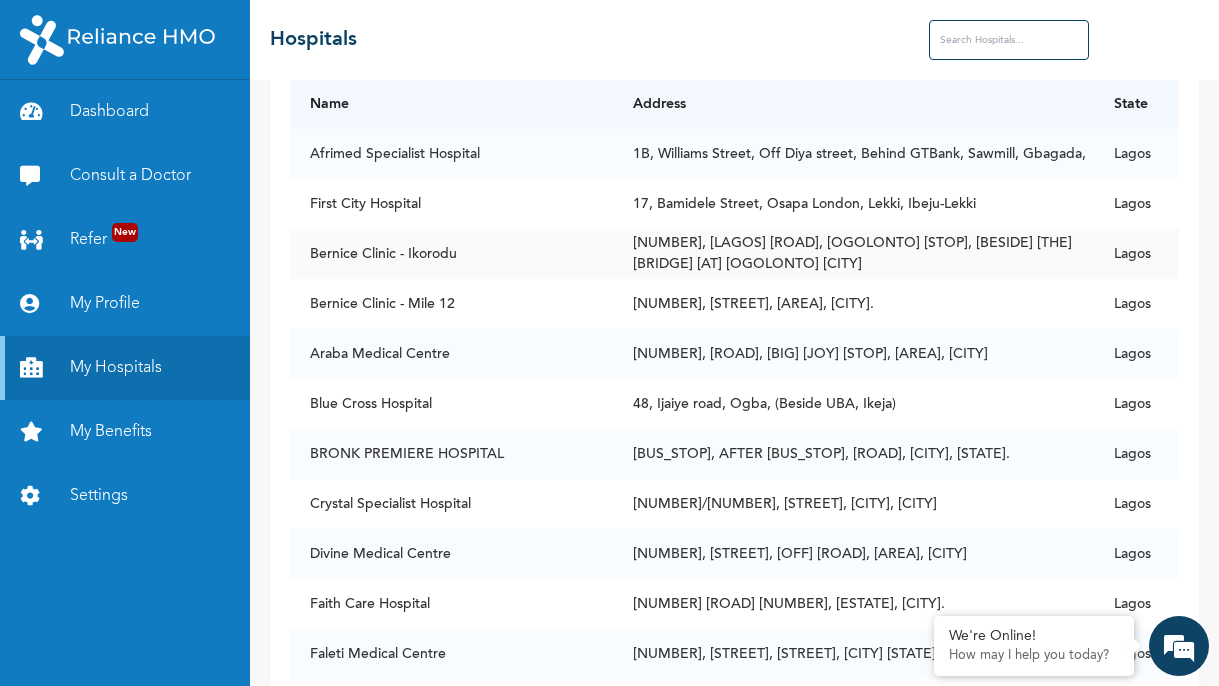 scroll, scrollTop: 0, scrollLeft: 0, axis: both 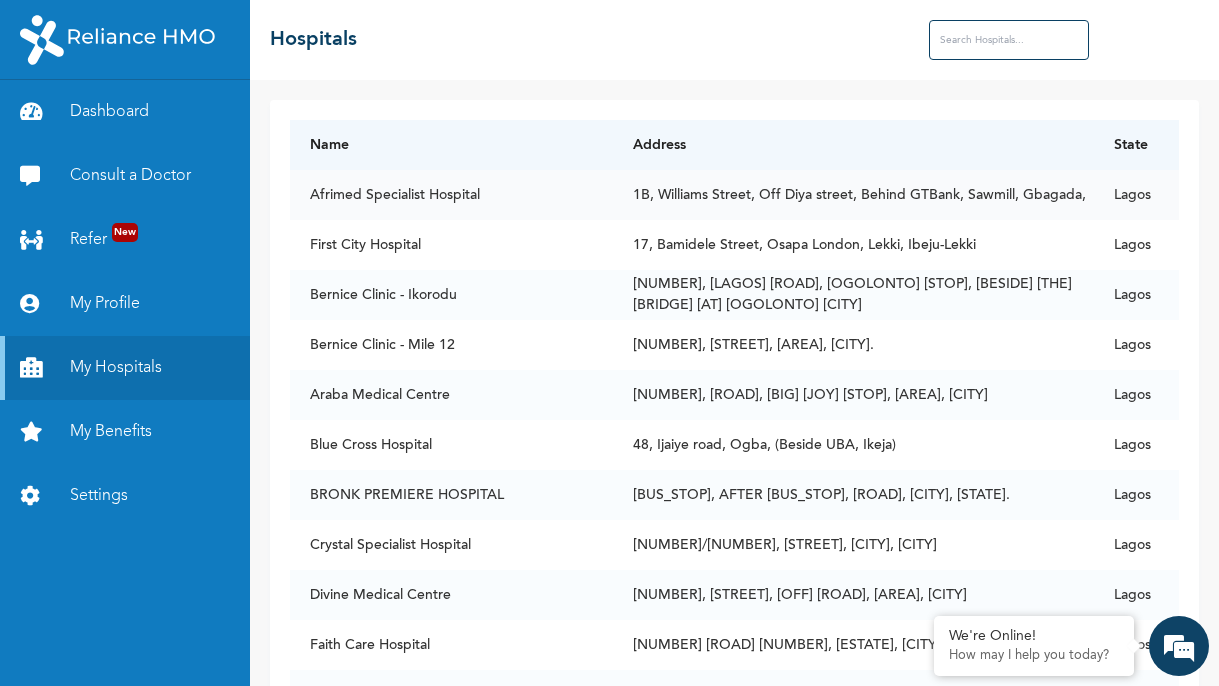 click on "Afrimed Specialist Hospital" at bounding box center [451, 195] 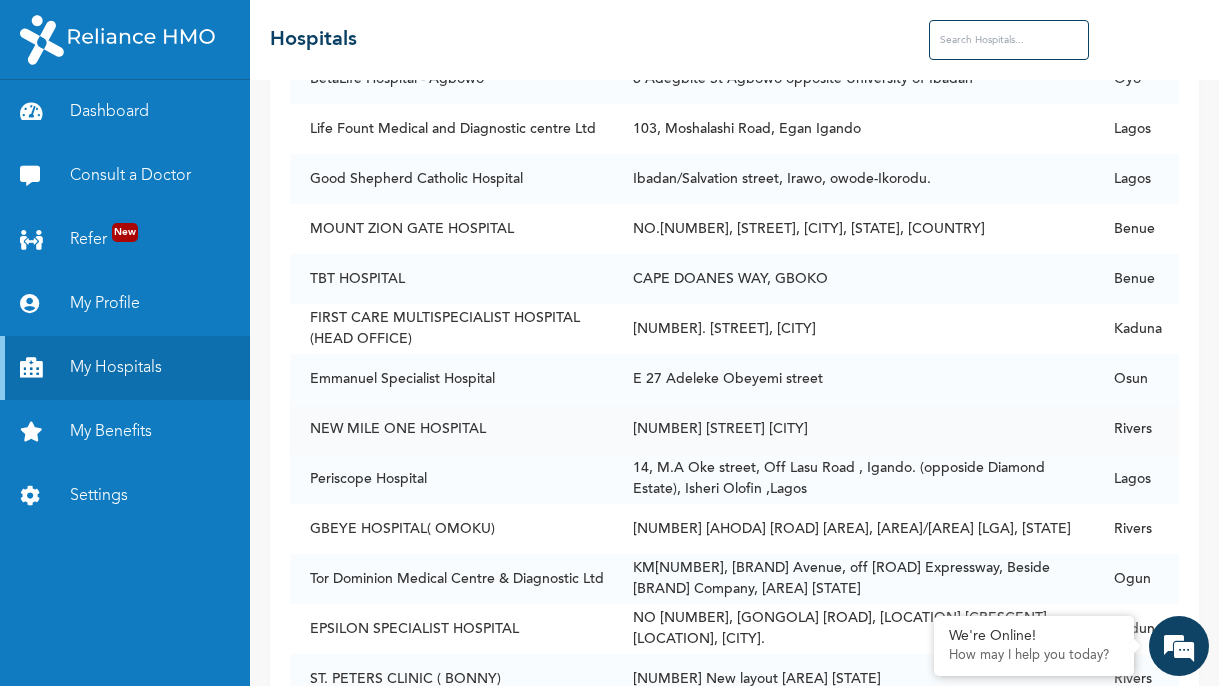 scroll, scrollTop: 20303, scrollLeft: 0, axis: vertical 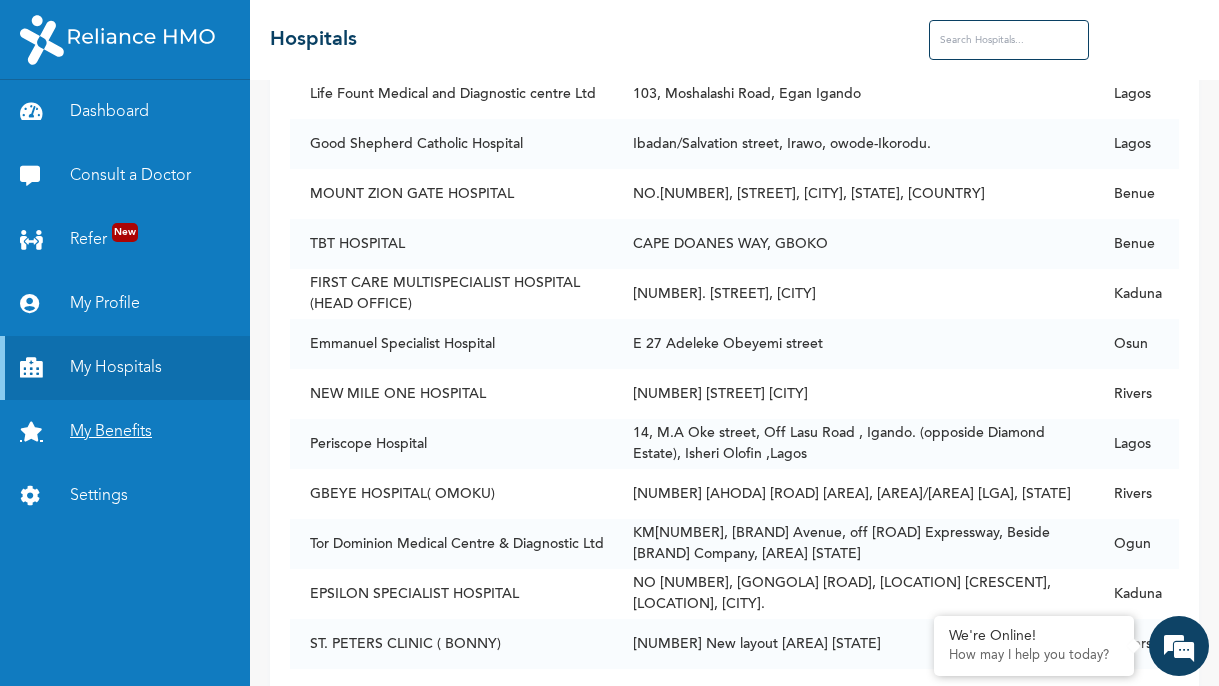 click on "My Benefits" at bounding box center (125, 432) 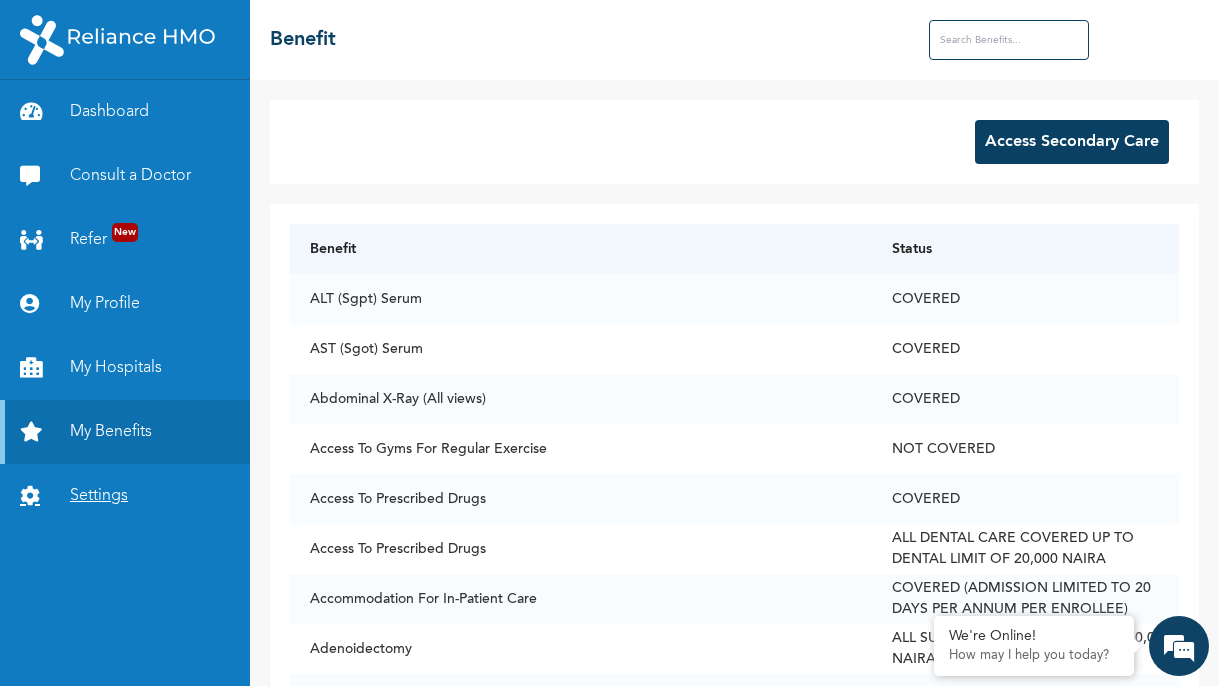 click on "Settings" at bounding box center [125, 496] 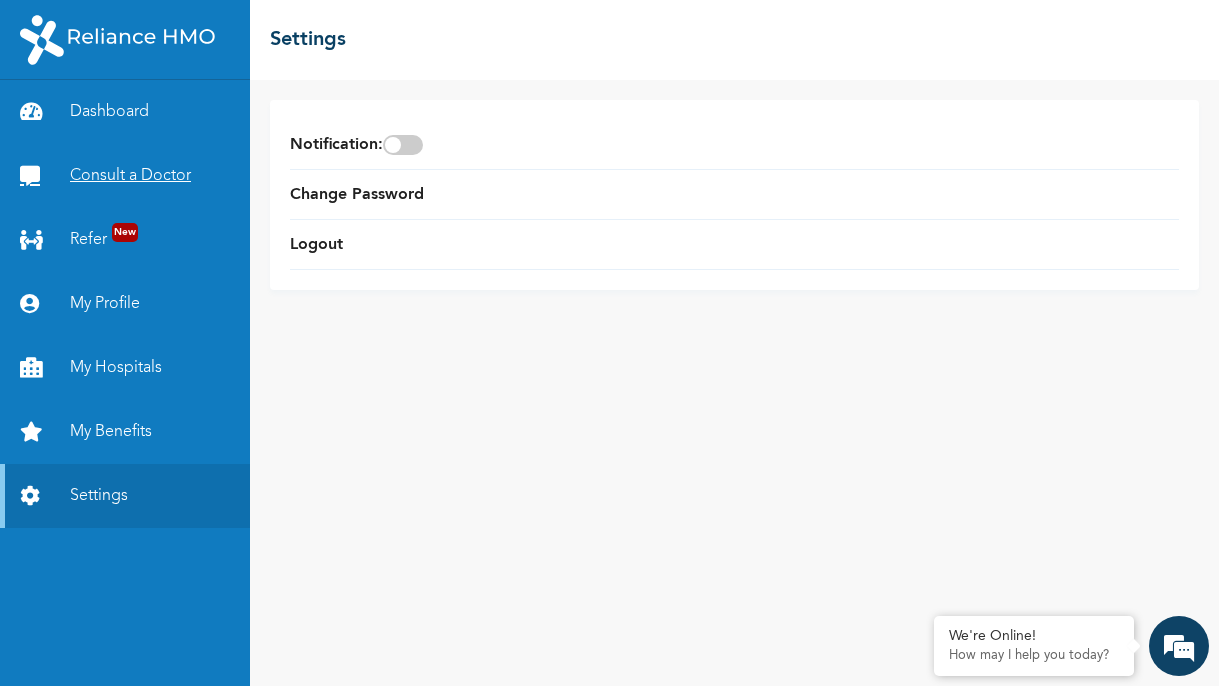 click on "Consult a Doctor" at bounding box center (125, 176) 